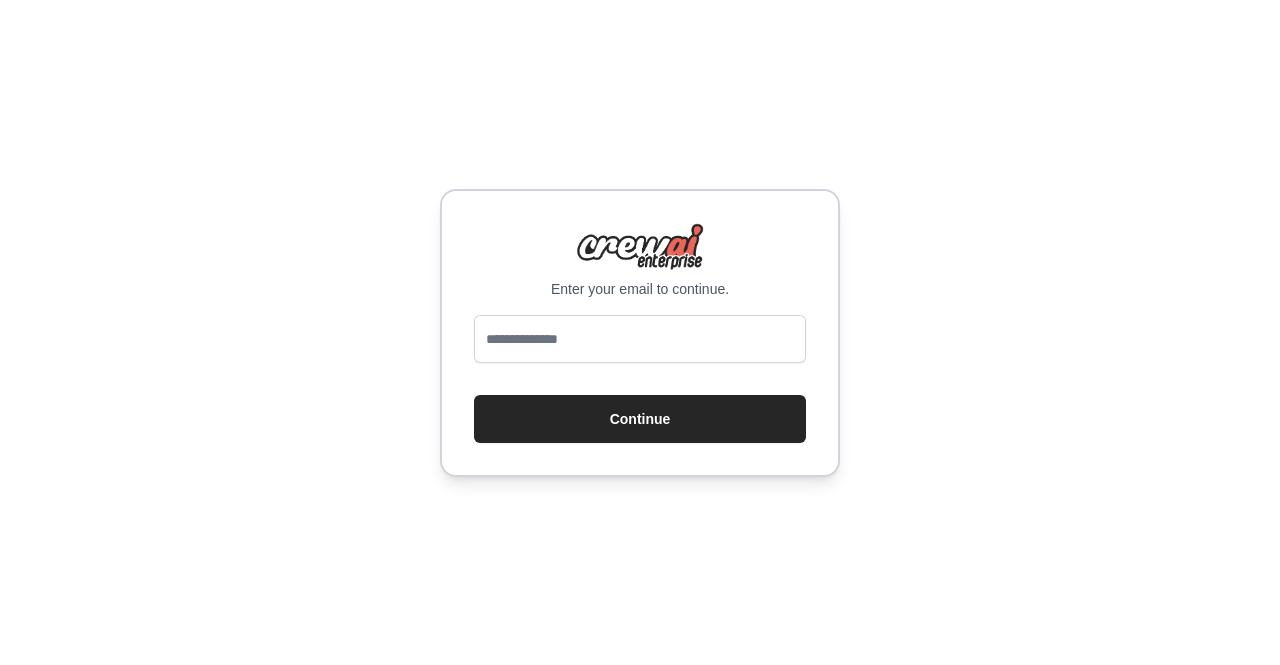 scroll, scrollTop: 0, scrollLeft: 0, axis: both 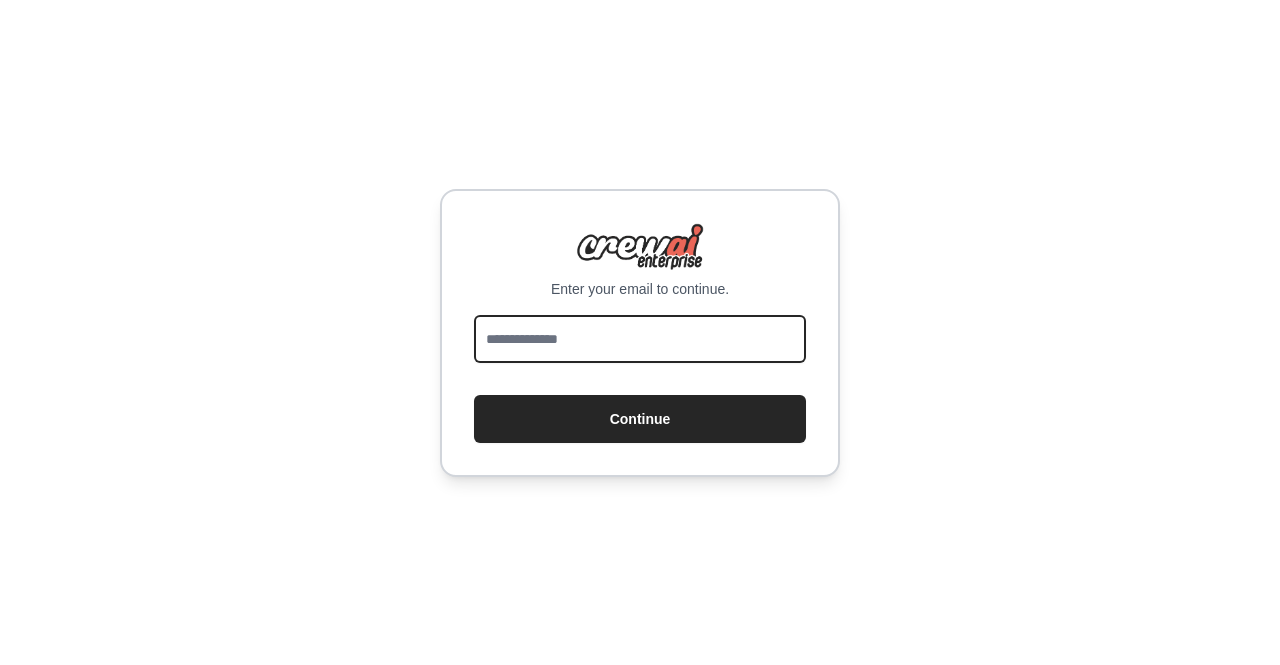 click at bounding box center (640, 339) 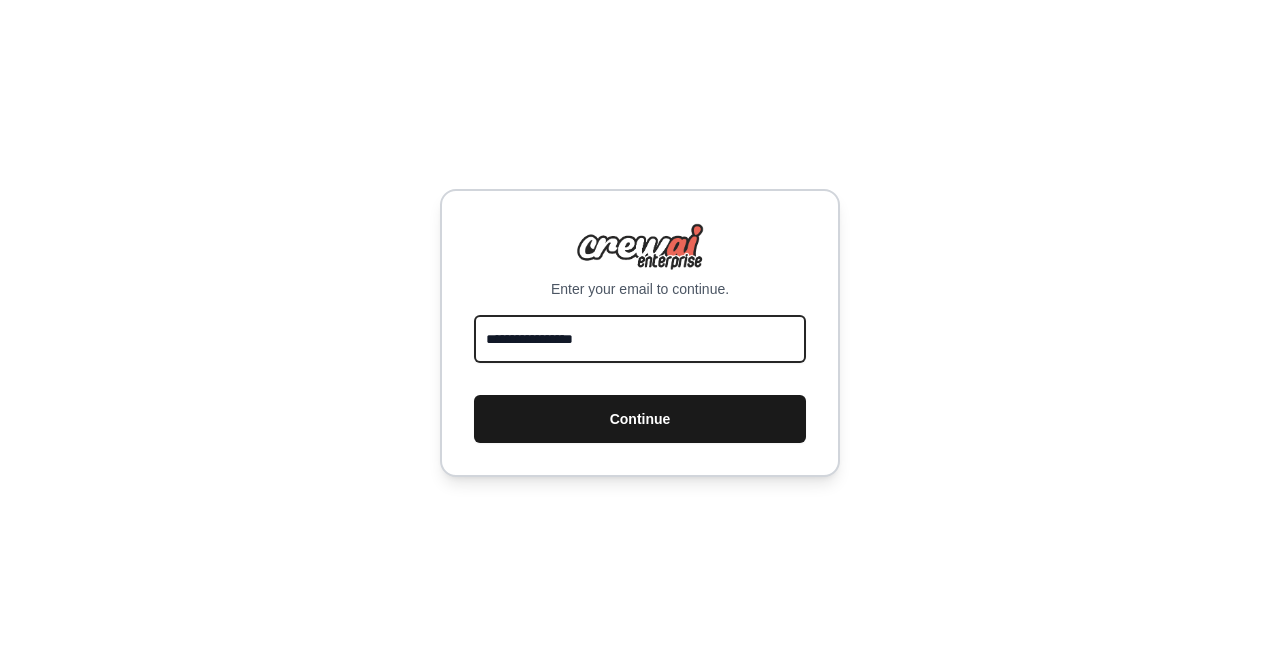 type on "**********" 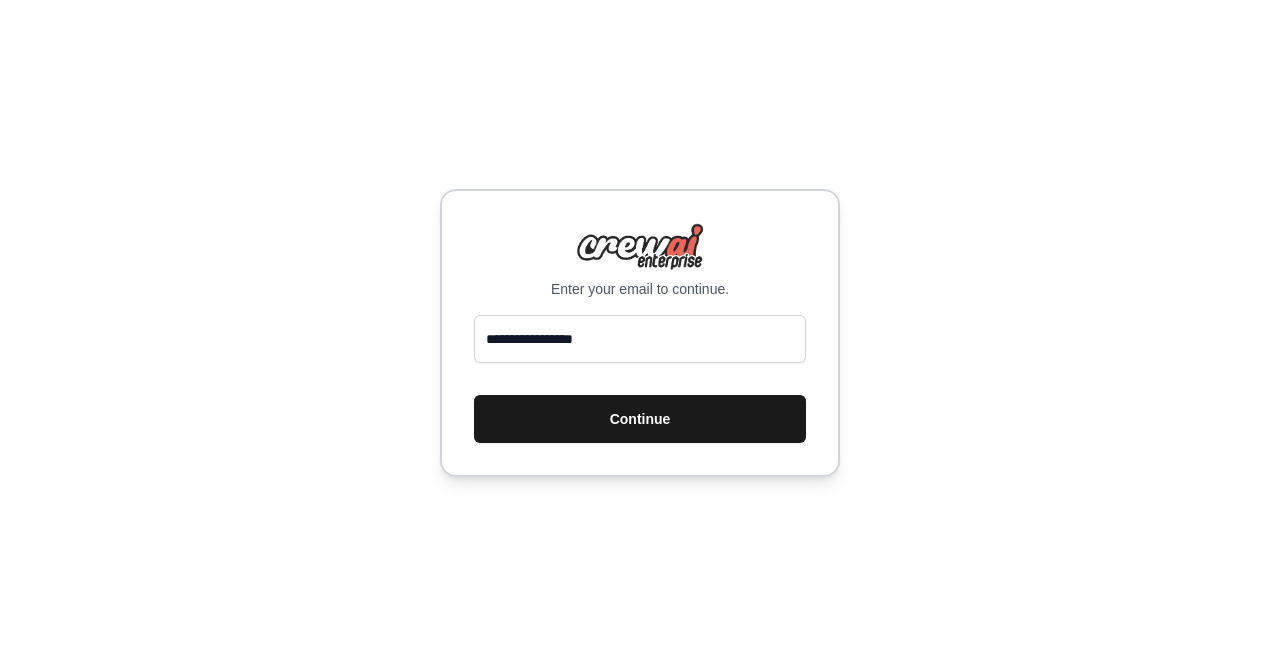 click on "Continue" at bounding box center [640, 419] 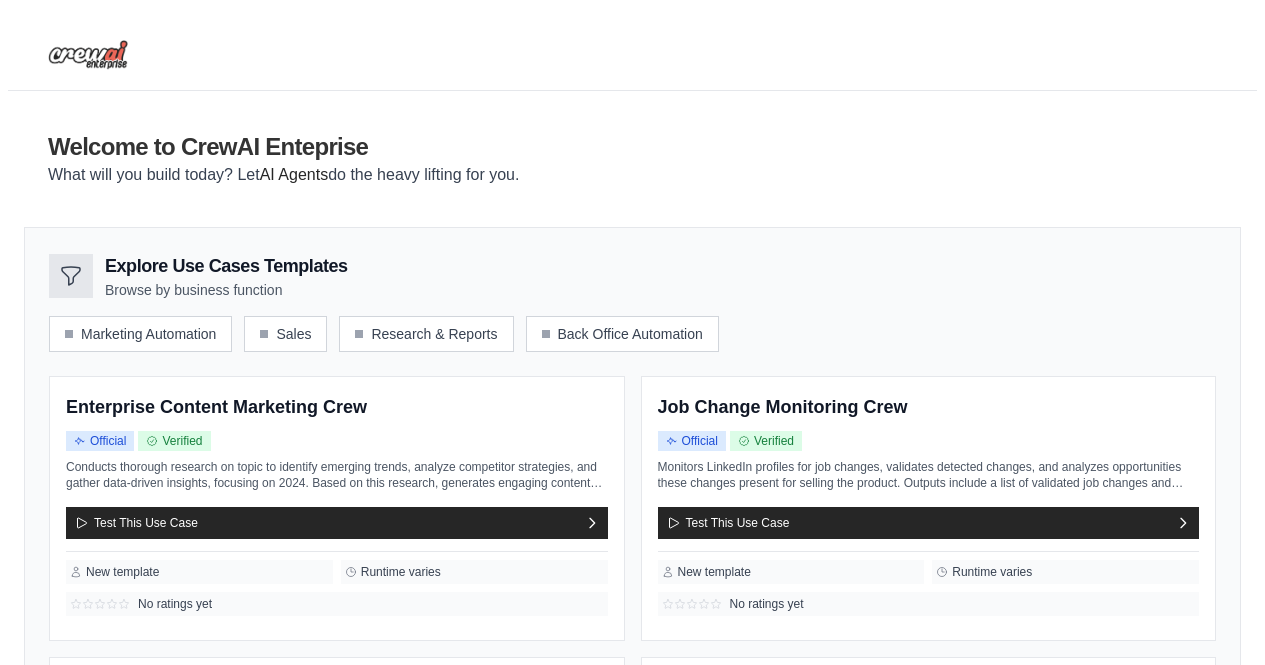 scroll, scrollTop: 0, scrollLeft: 0, axis: both 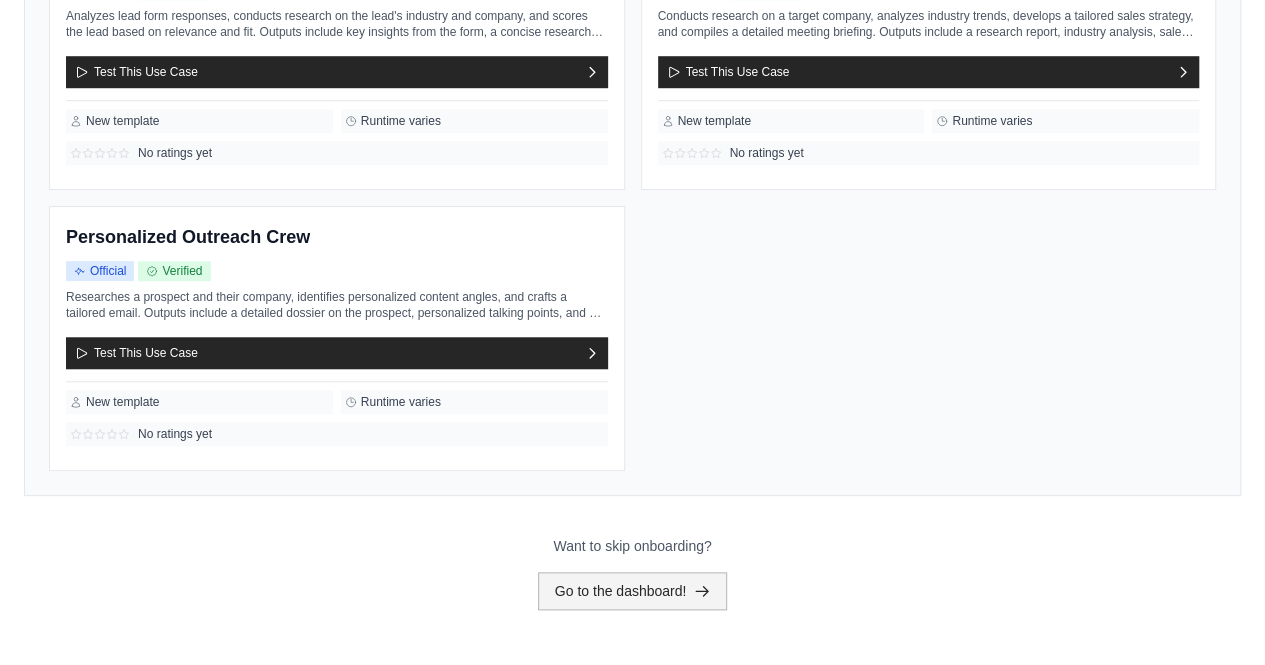 click on "Go to the dashboard!" at bounding box center [633, 591] 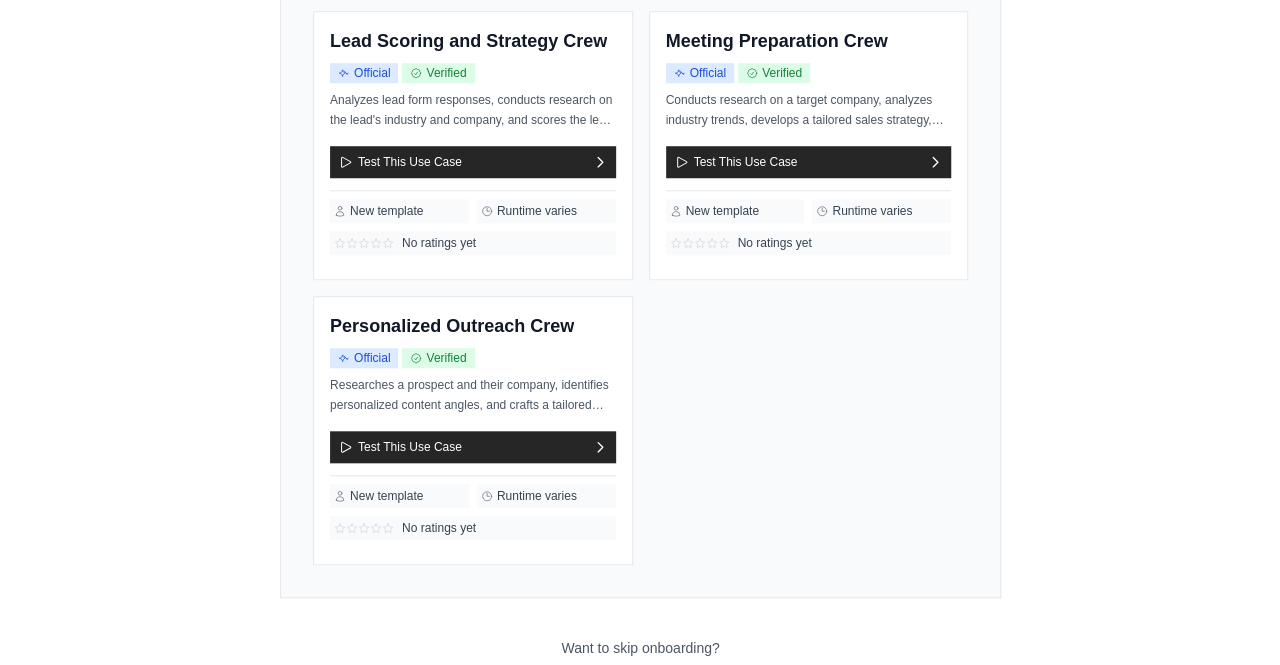 scroll, scrollTop: 0, scrollLeft: 0, axis: both 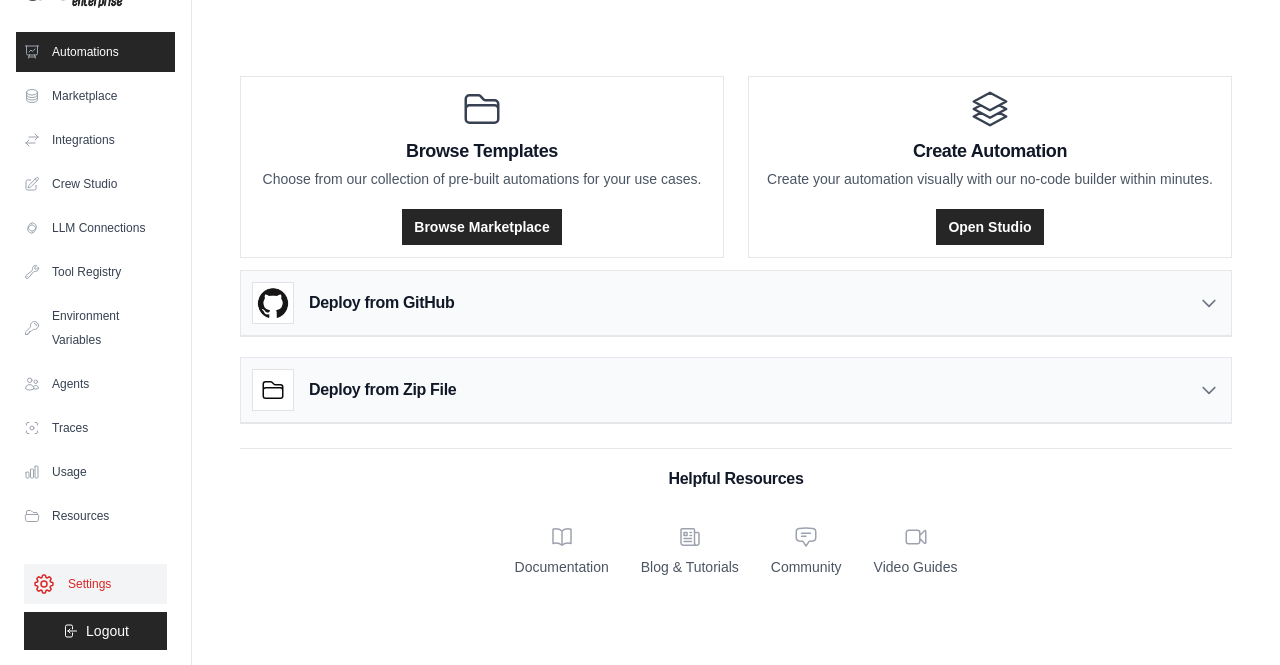 click on "Settings" at bounding box center (95, 584) 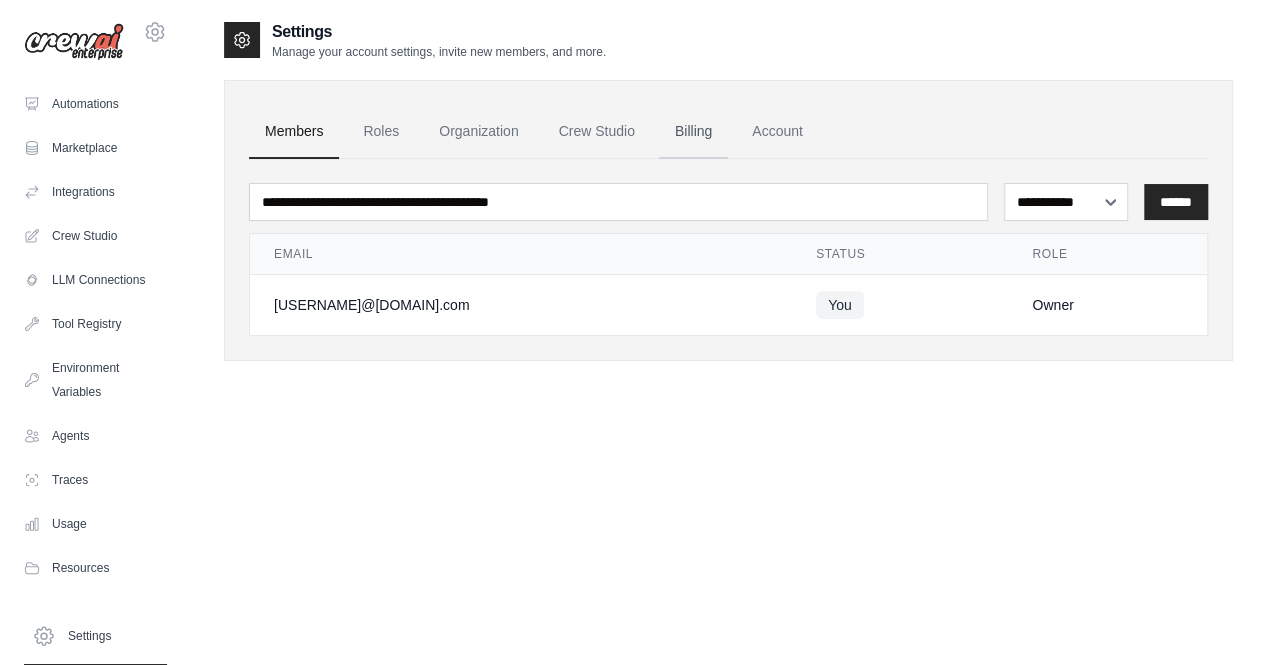 click on "Billing" at bounding box center [693, 132] 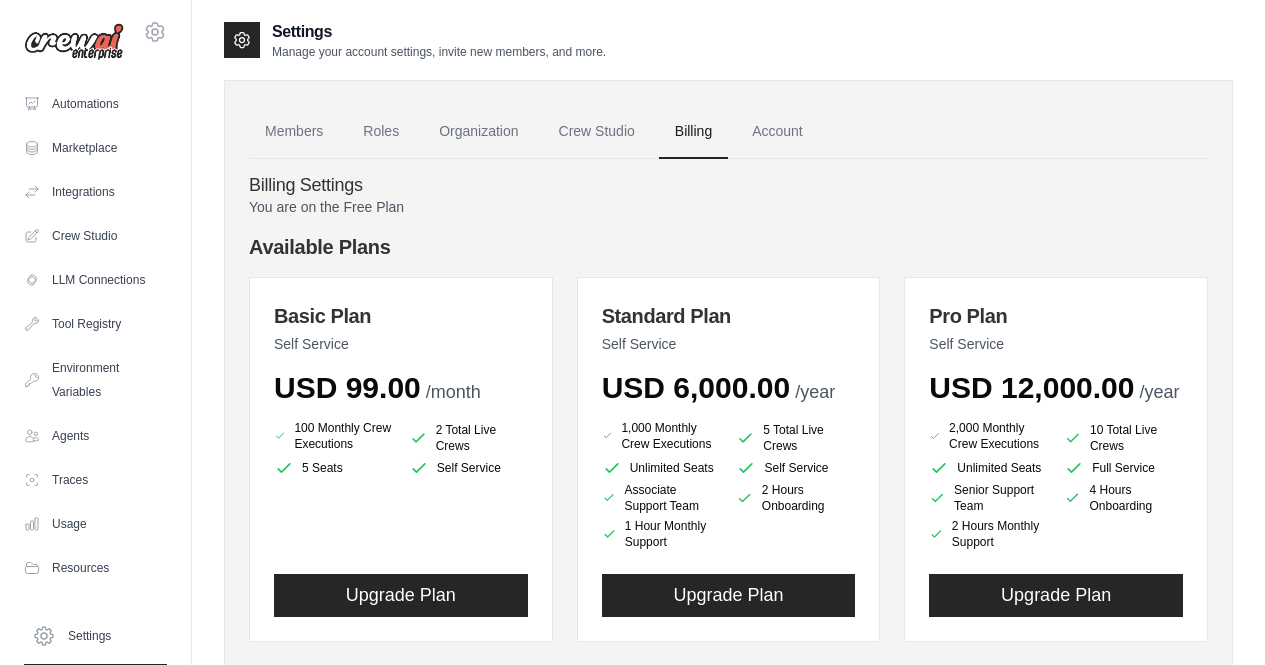 scroll, scrollTop: 0, scrollLeft: 0, axis: both 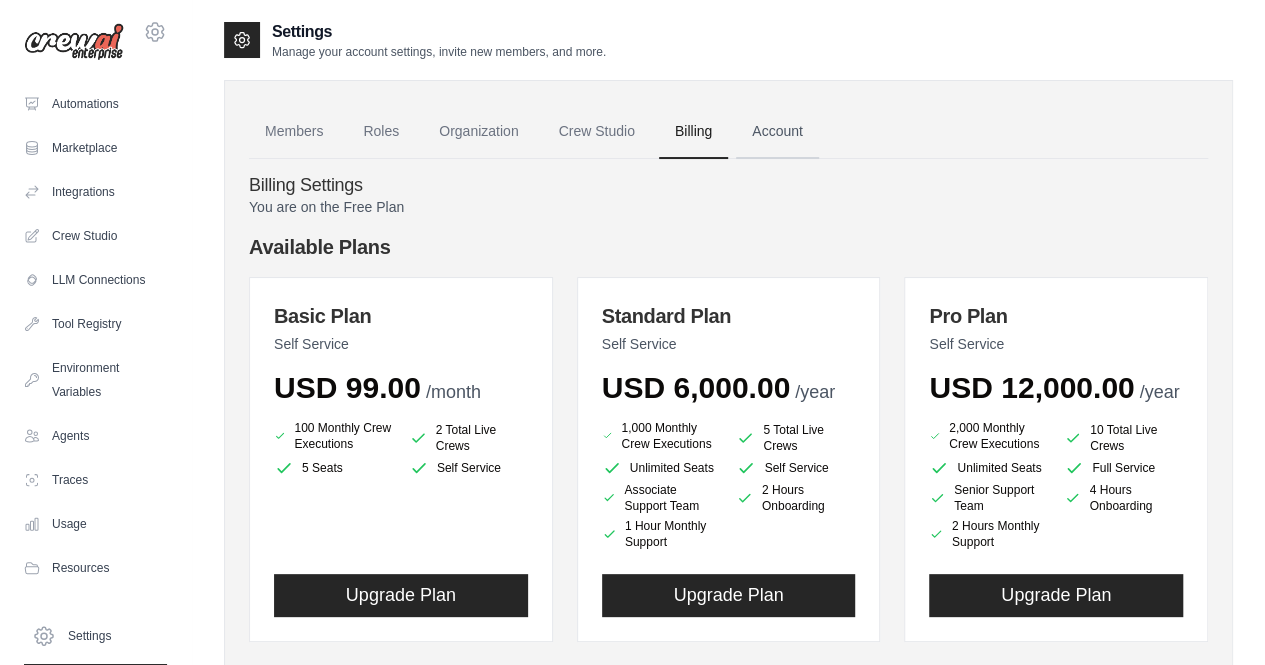 click on "Account" at bounding box center [777, 132] 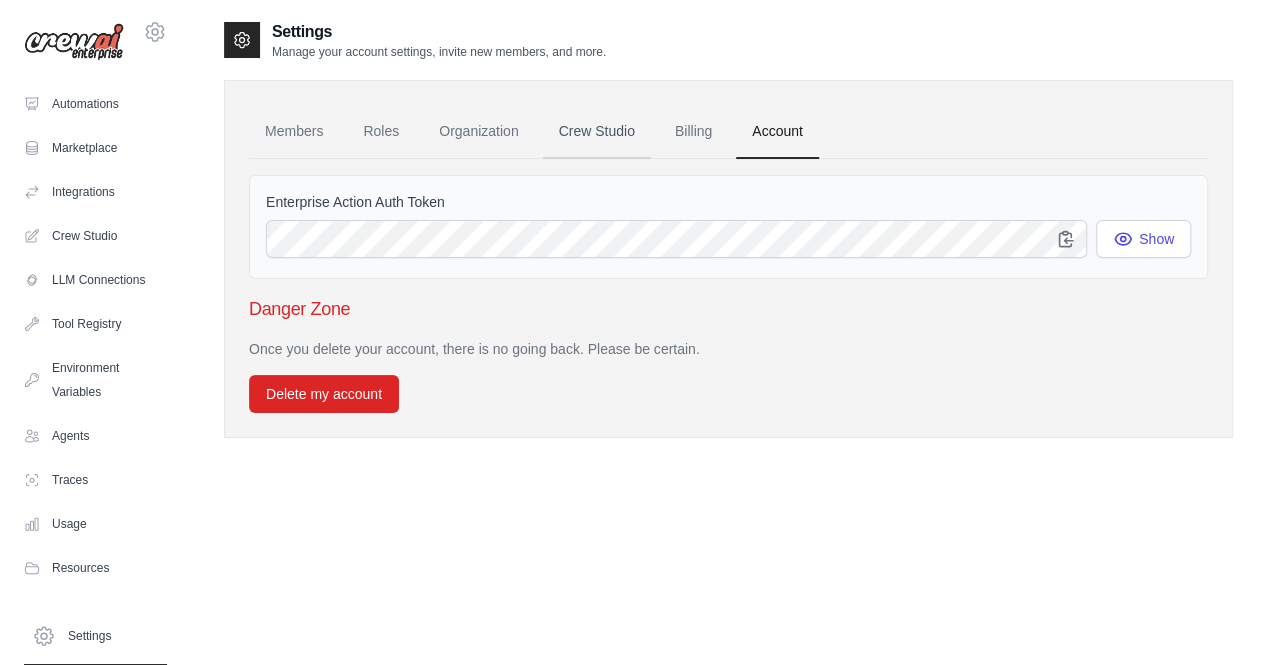 click on "Crew Studio" at bounding box center [597, 132] 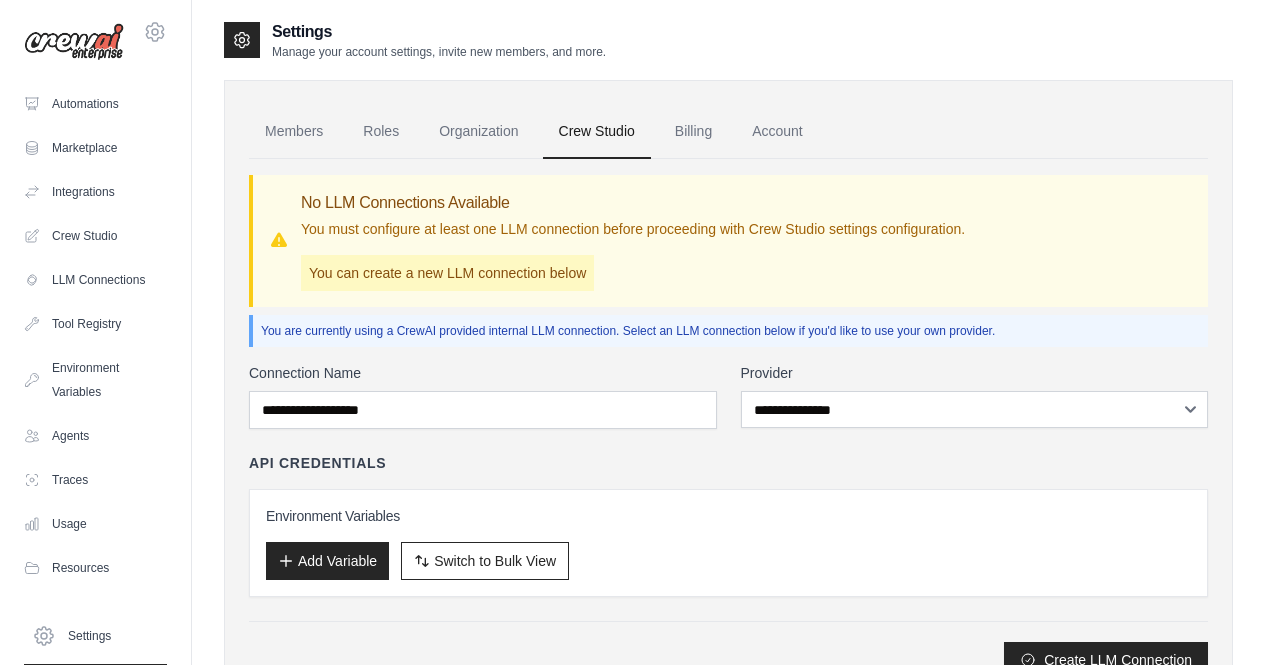 scroll, scrollTop: 0, scrollLeft: 0, axis: both 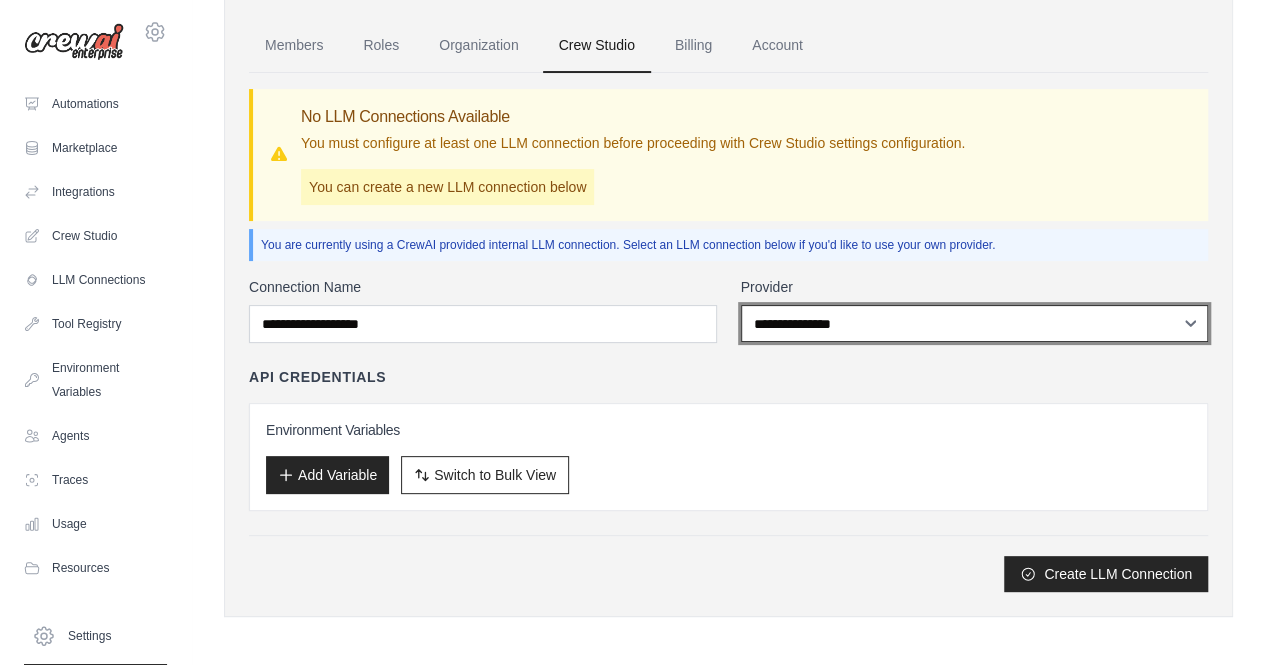 click on "**********" at bounding box center [975, 323] 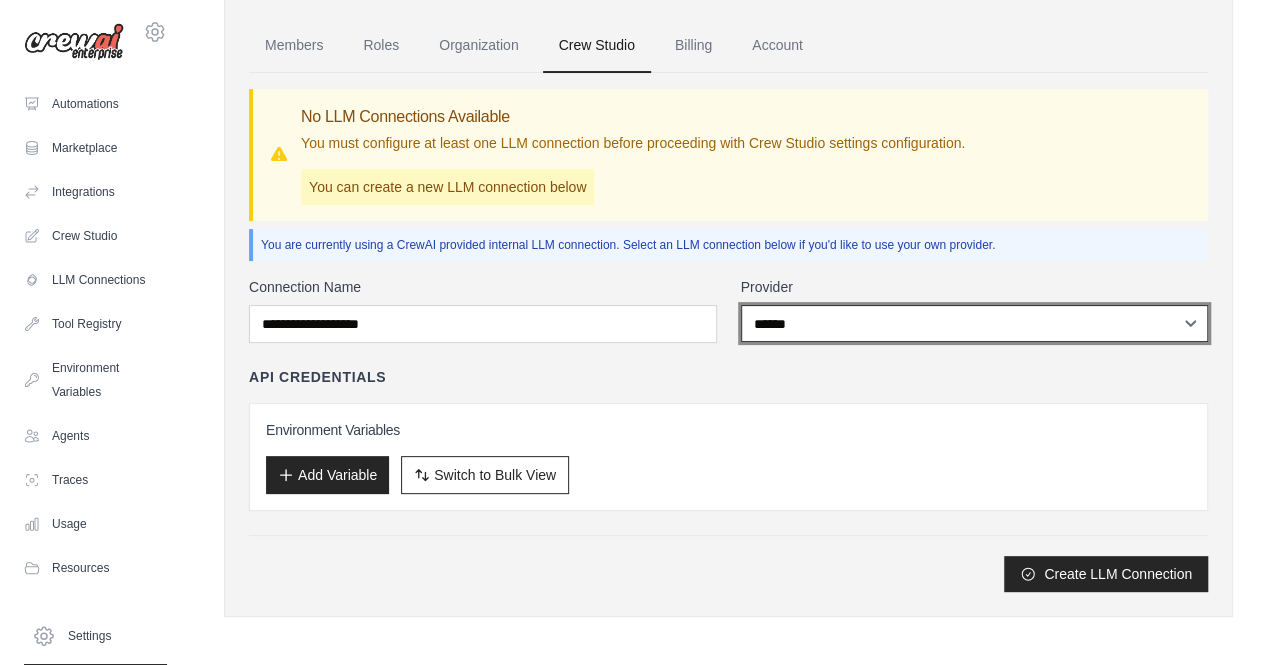 click on "**********" at bounding box center [975, 323] 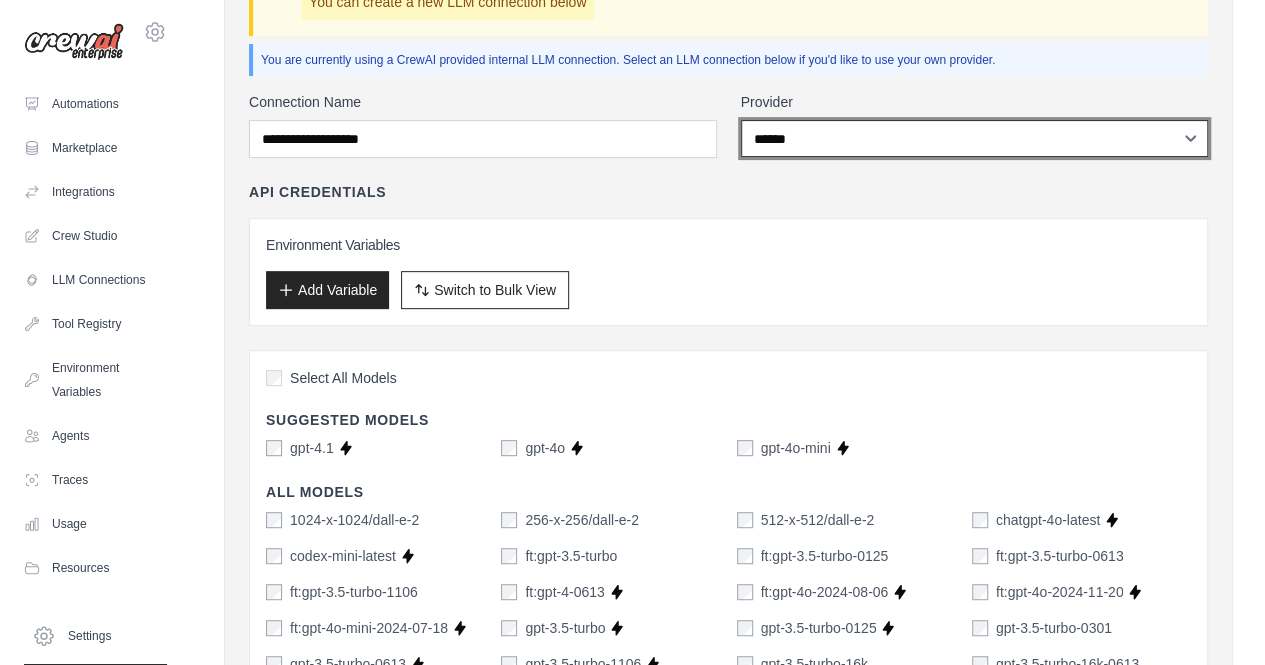 scroll, scrollTop: 286, scrollLeft: 0, axis: vertical 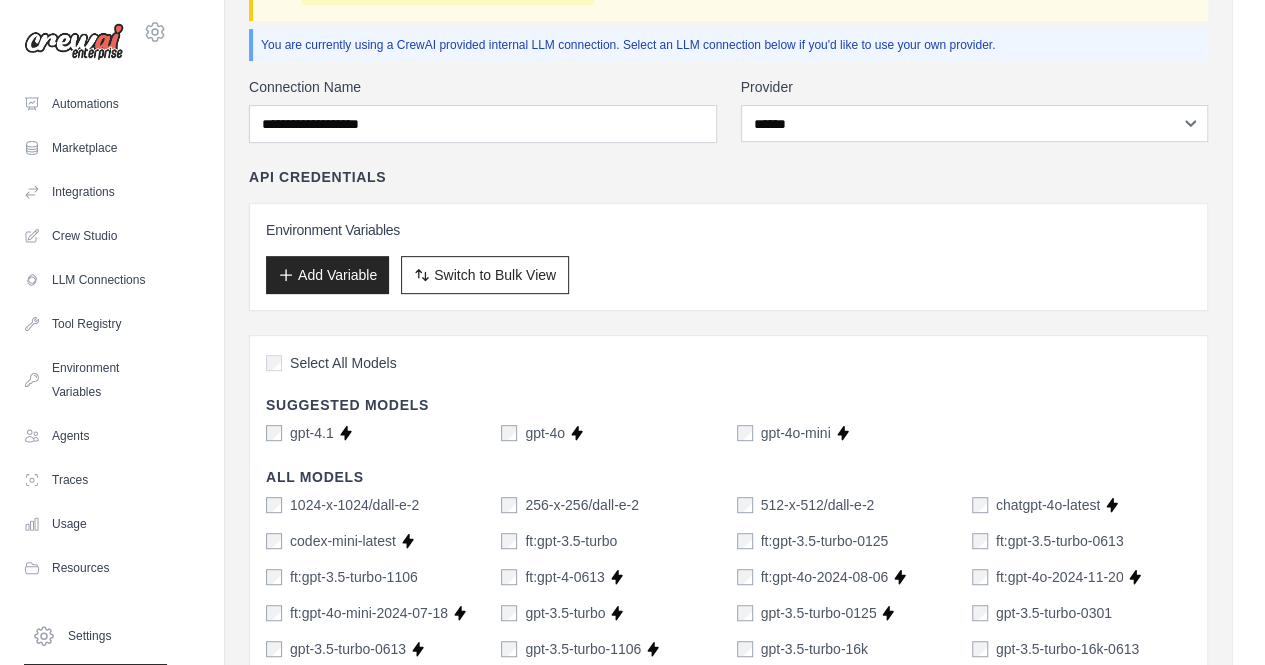 click on "Add Variable" at bounding box center [327, 275] 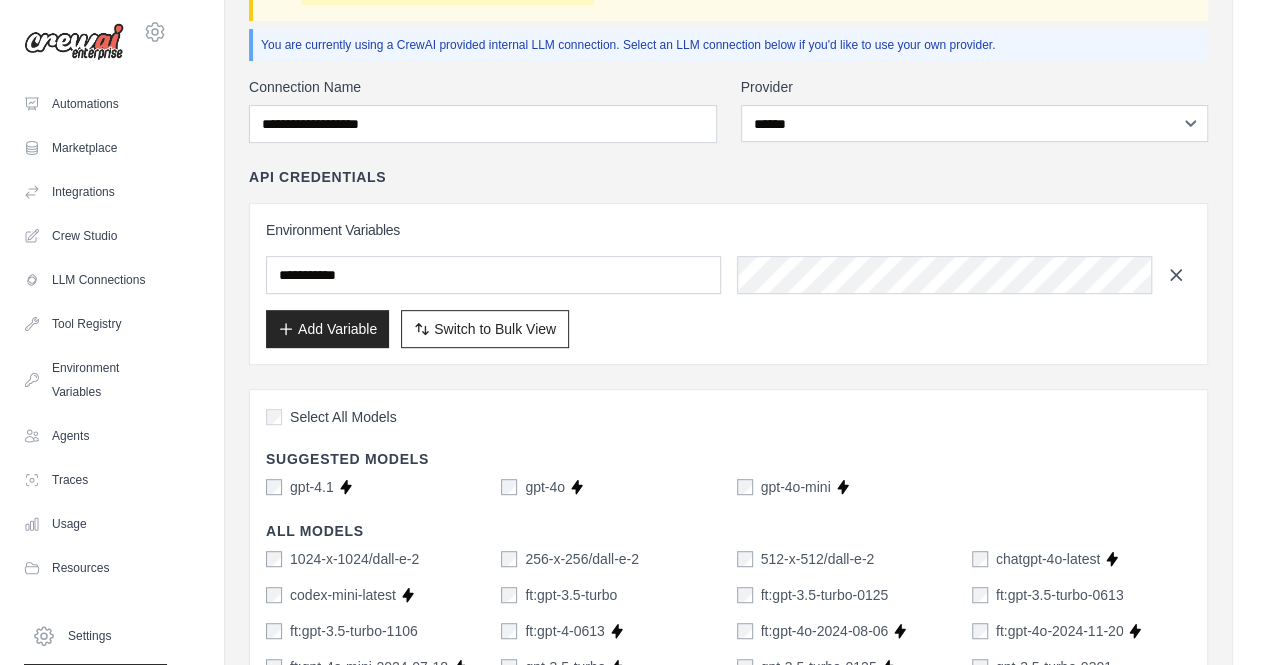 click 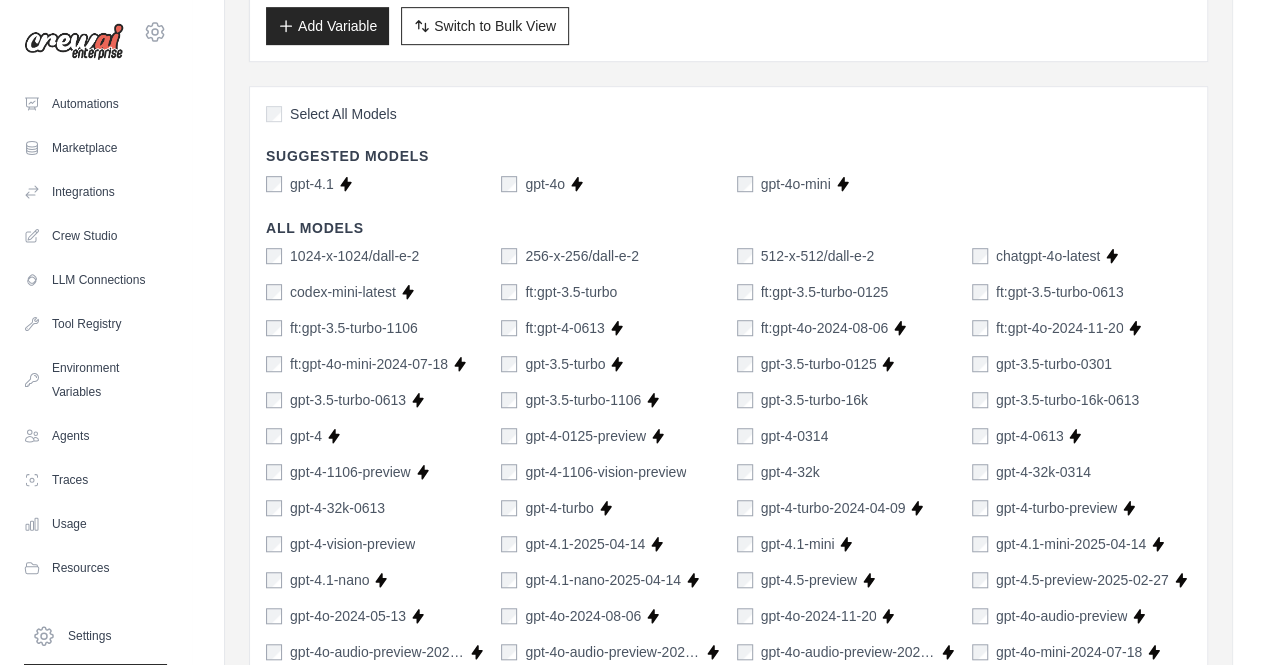 scroll, scrollTop: 380, scrollLeft: 0, axis: vertical 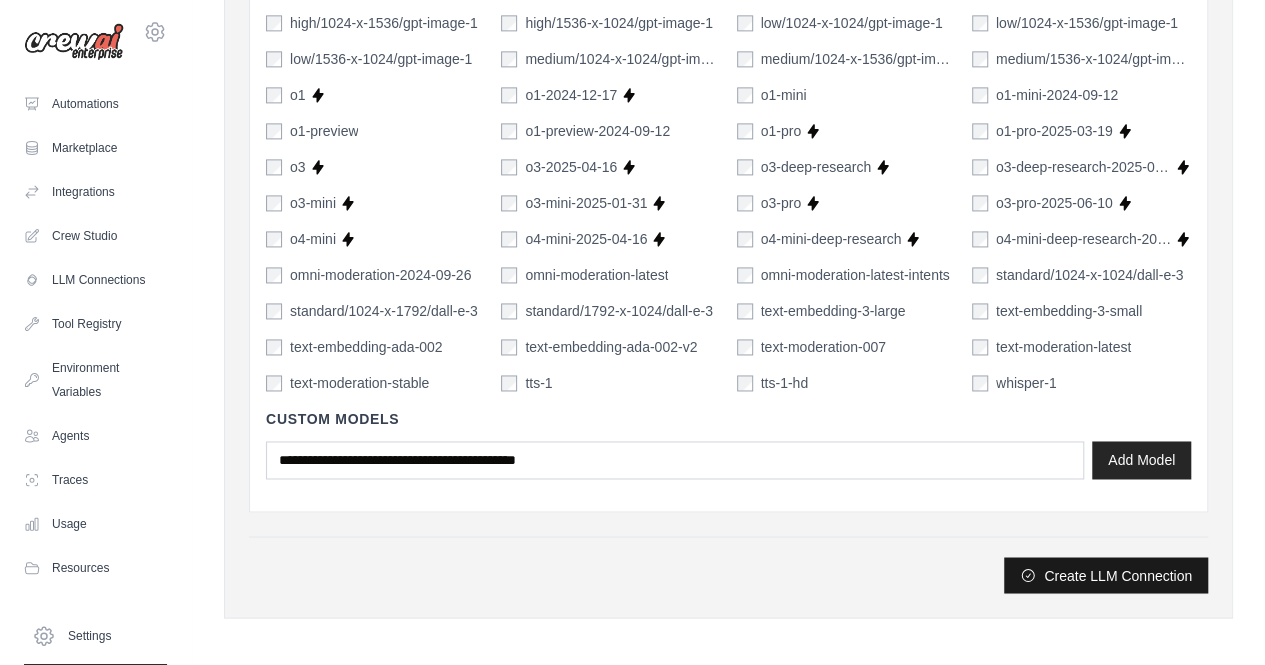 click on "Create LLM Connection" at bounding box center [1106, 575] 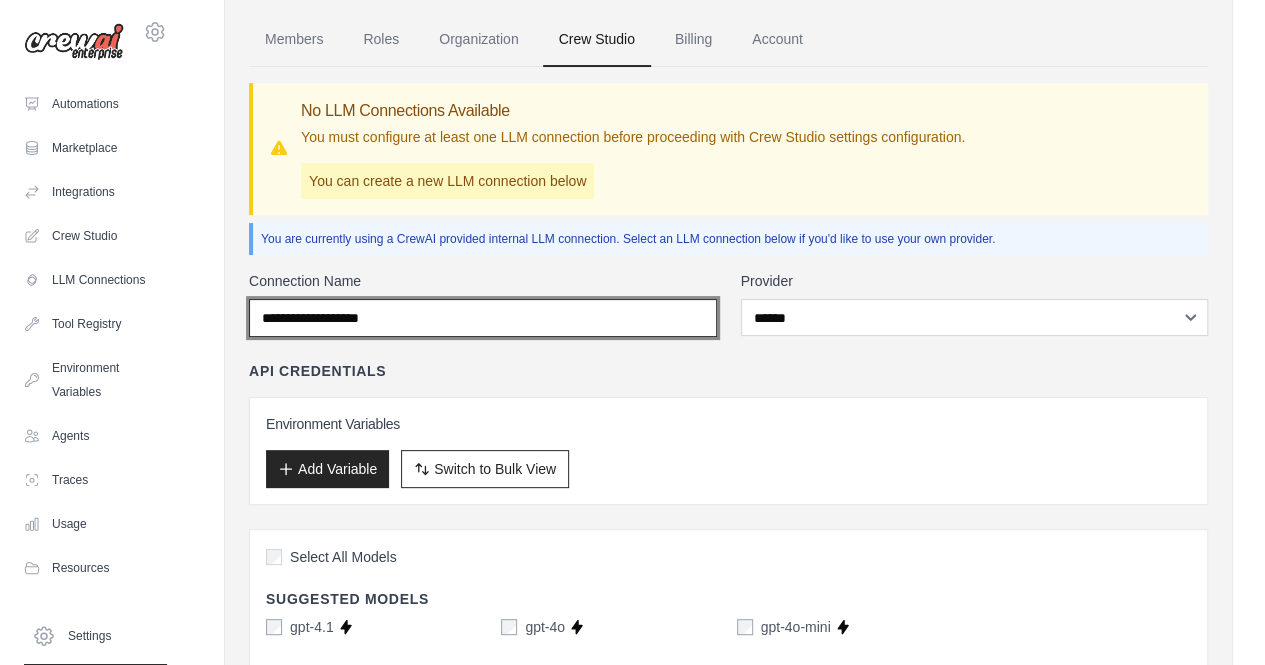 scroll, scrollTop: 90, scrollLeft: 0, axis: vertical 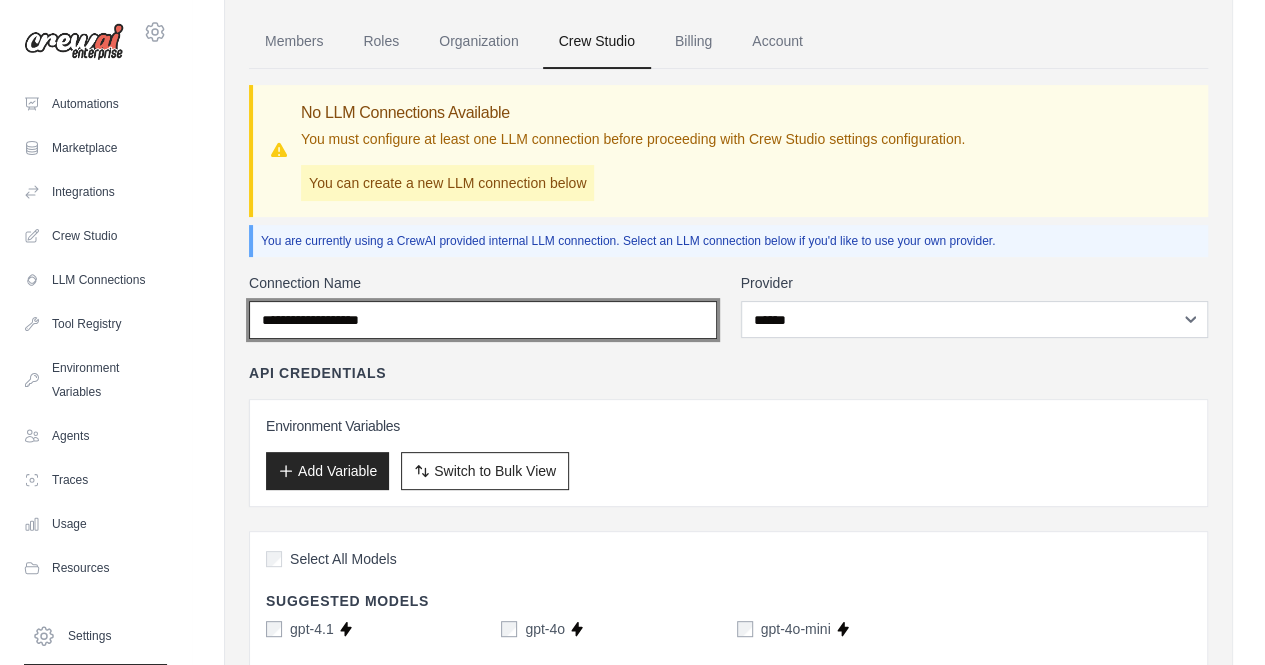 click on "Connection Name" at bounding box center (483, 320) 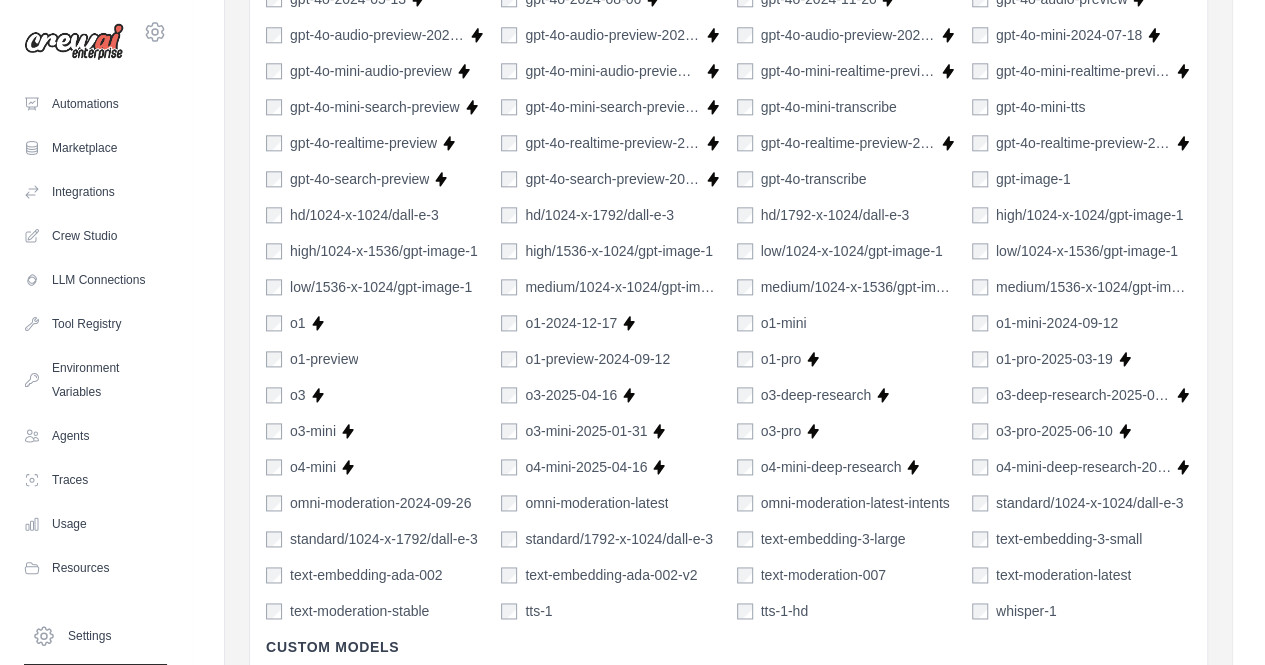 scroll, scrollTop: 1380, scrollLeft: 0, axis: vertical 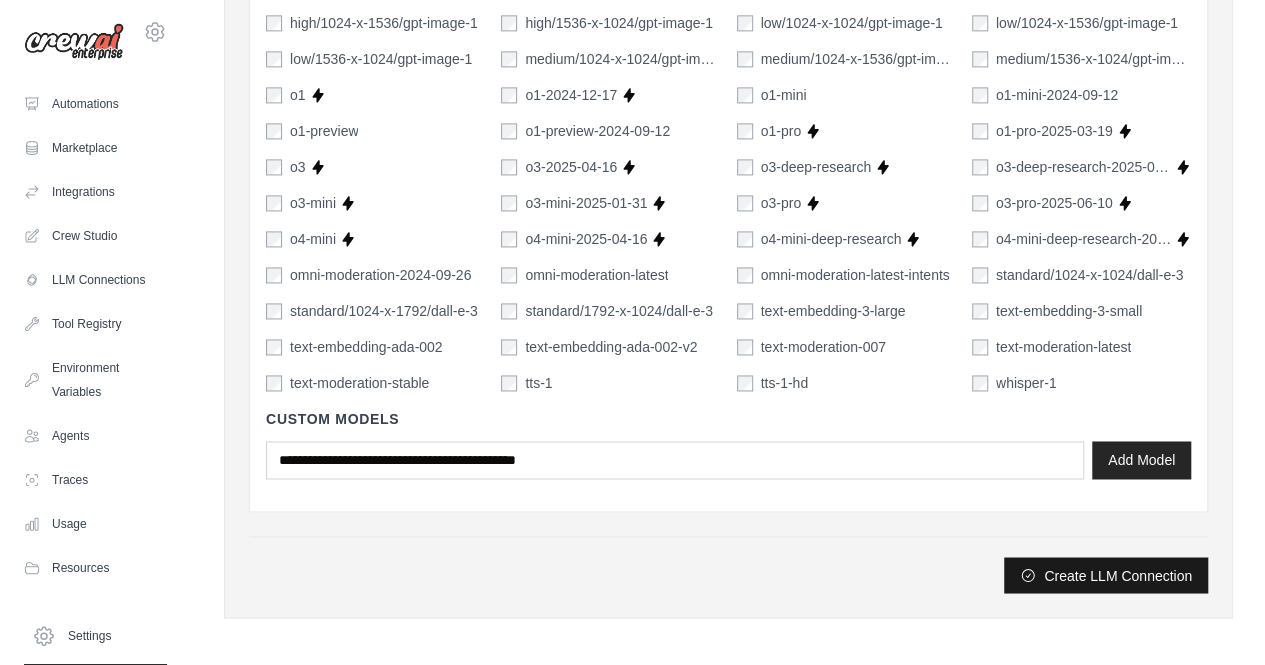 type on "******" 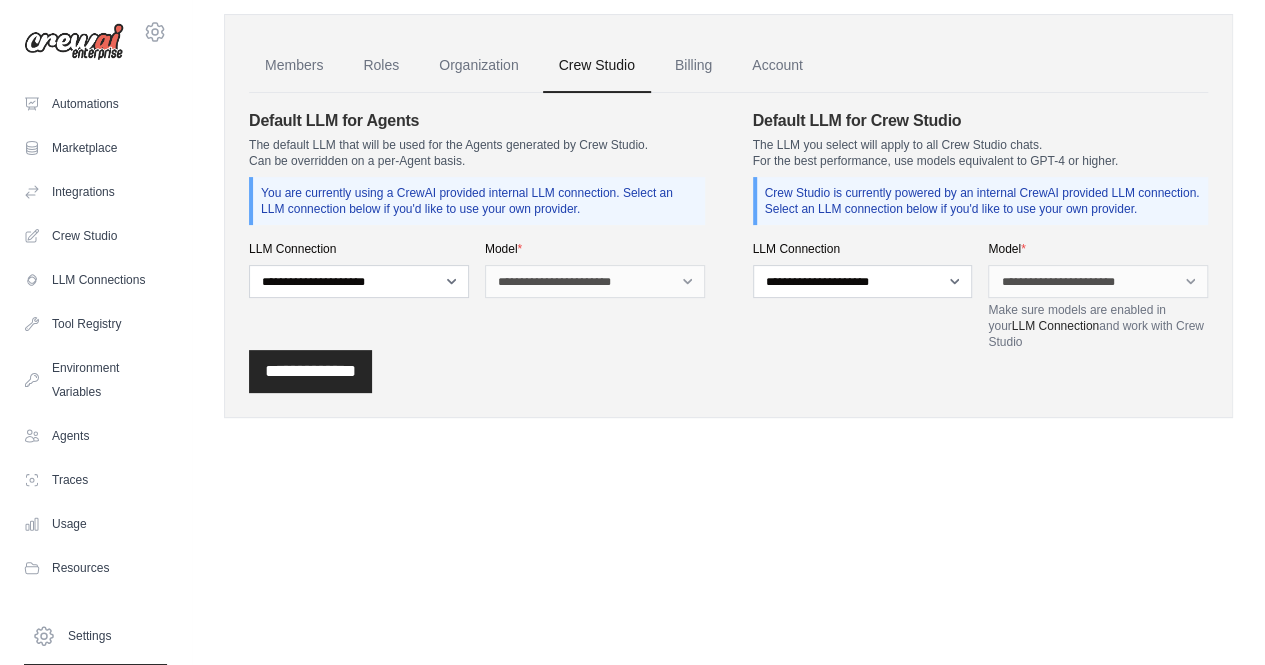 scroll, scrollTop: 0, scrollLeft: 0, axis: both 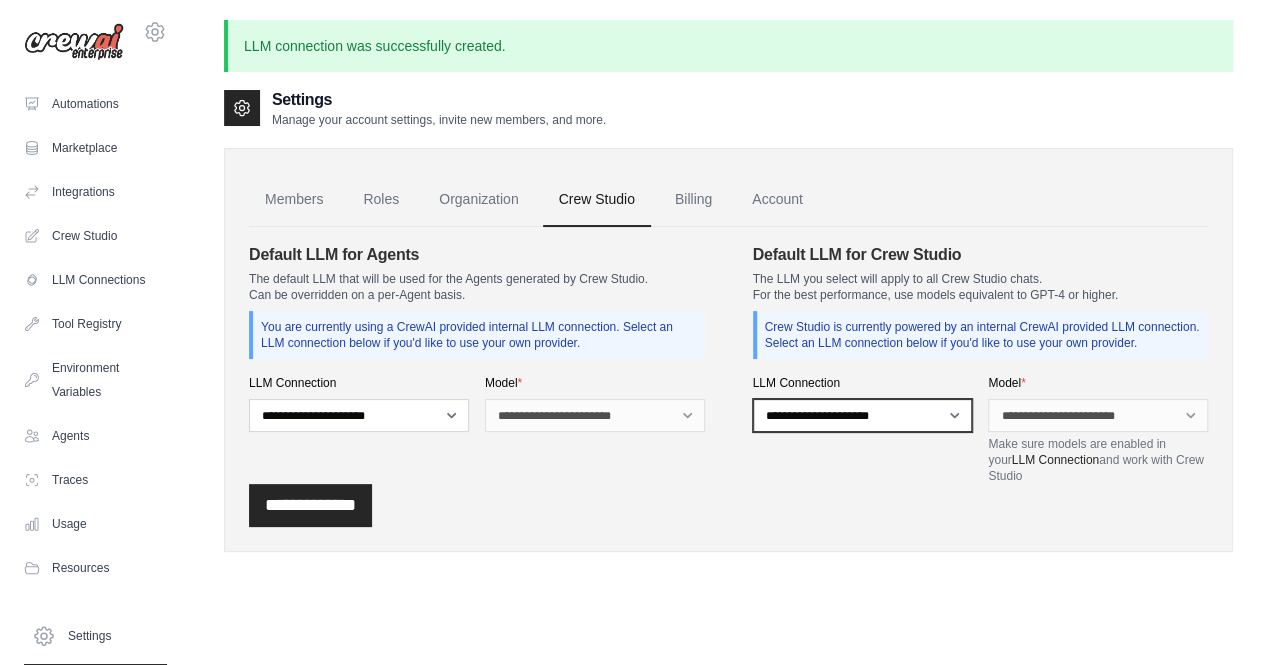 click on "**********" at bounding box center (863, 415) 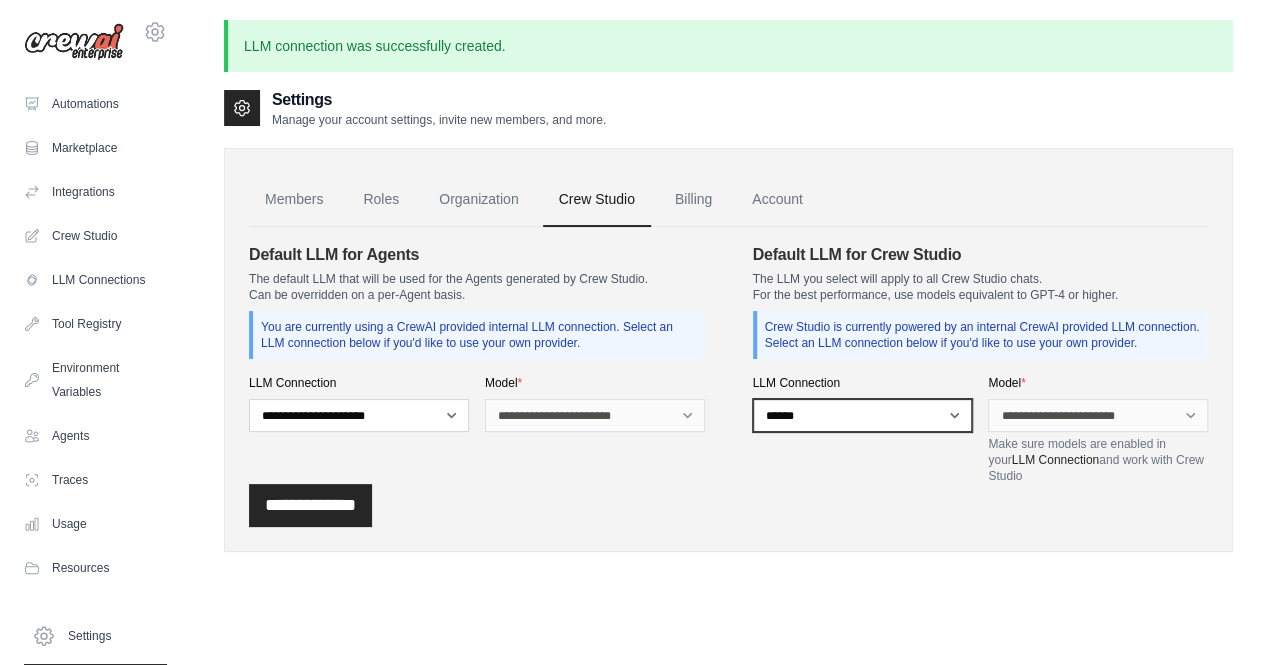 click on "**********" at bounding box center (863, 415) 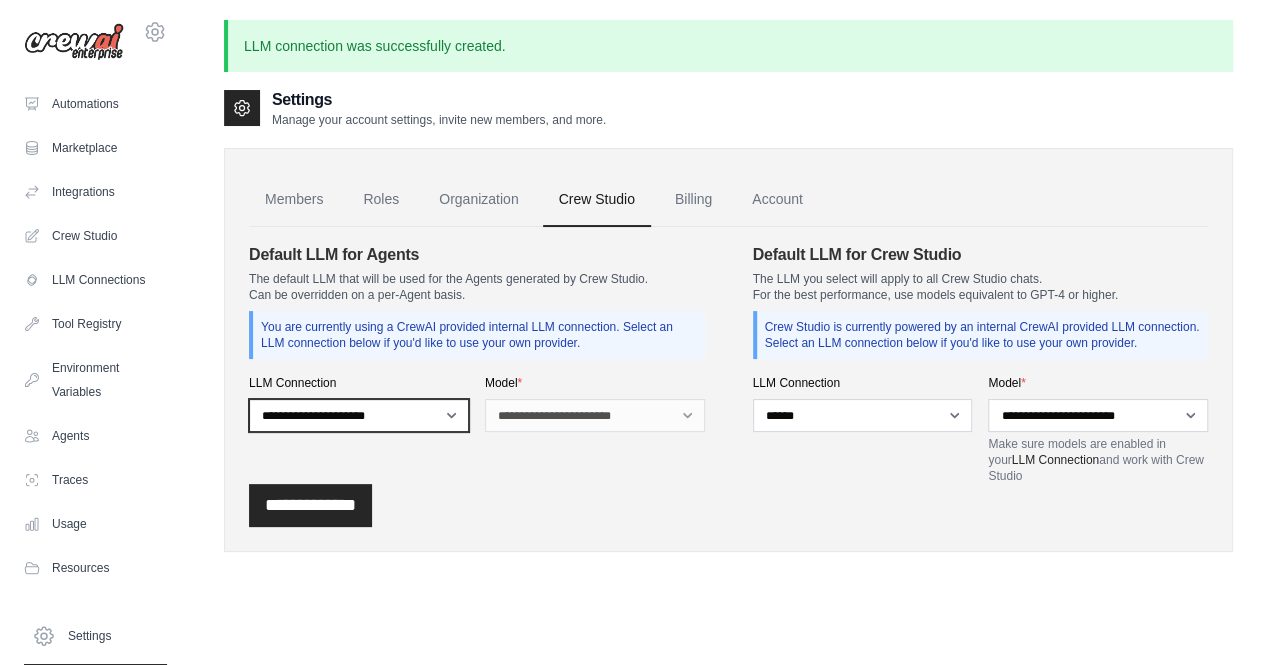 click on "**********" at bounding box center (359, 415) 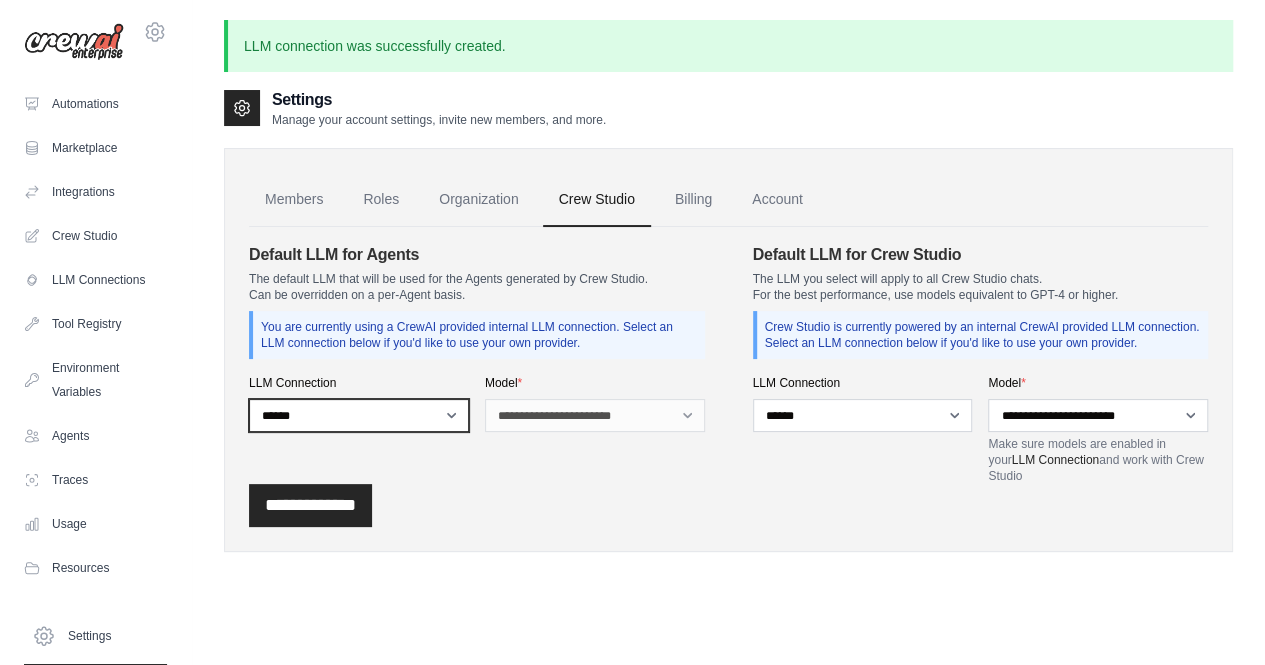 click on "**********" at bounding box center (359, 415) 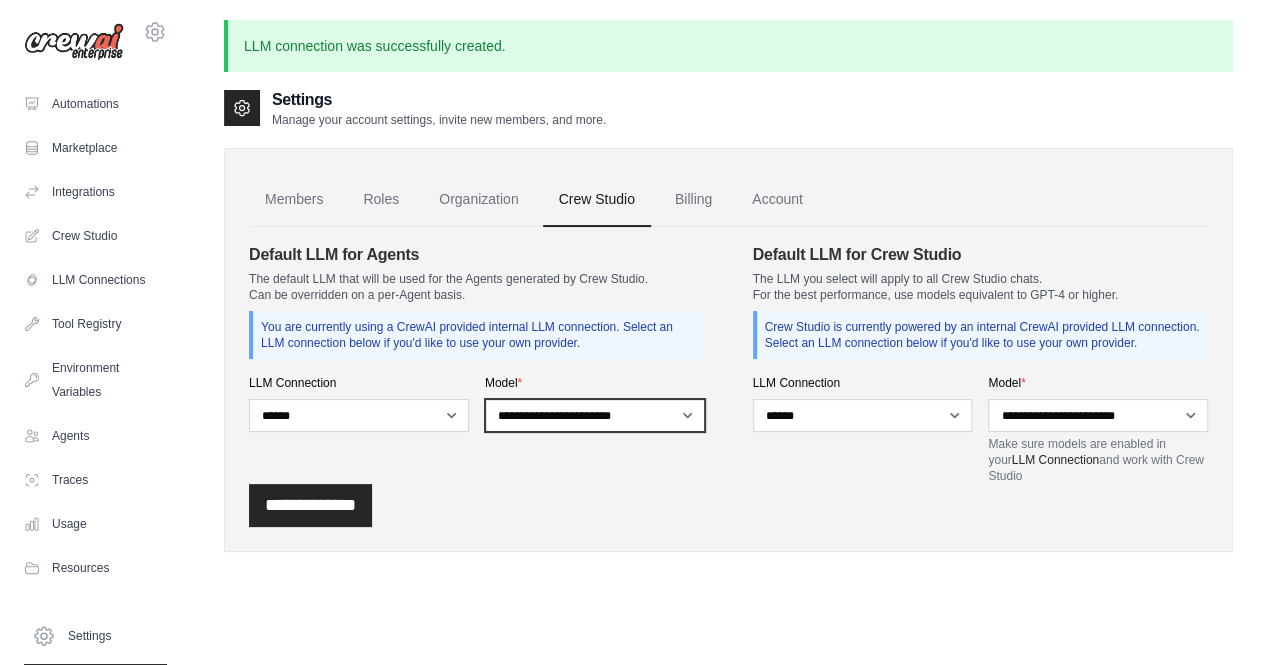 click on "**********" at bounding box center [595, 415] 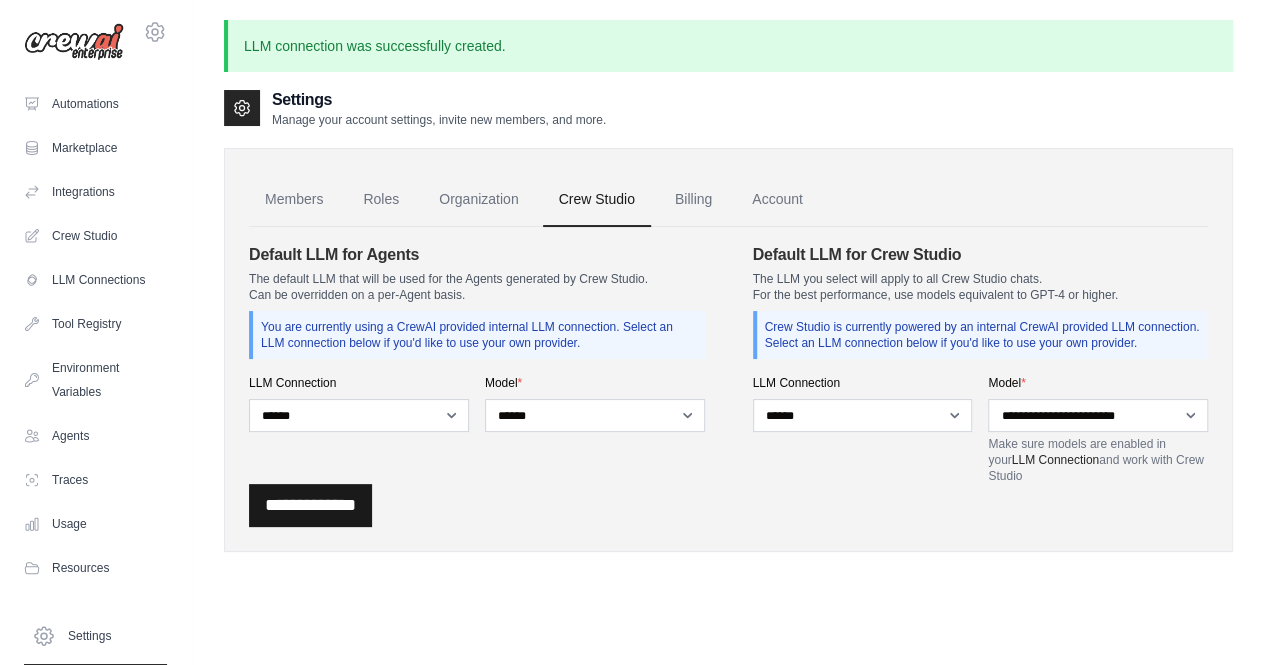 click on "**********" at bounding box center (310, 505) 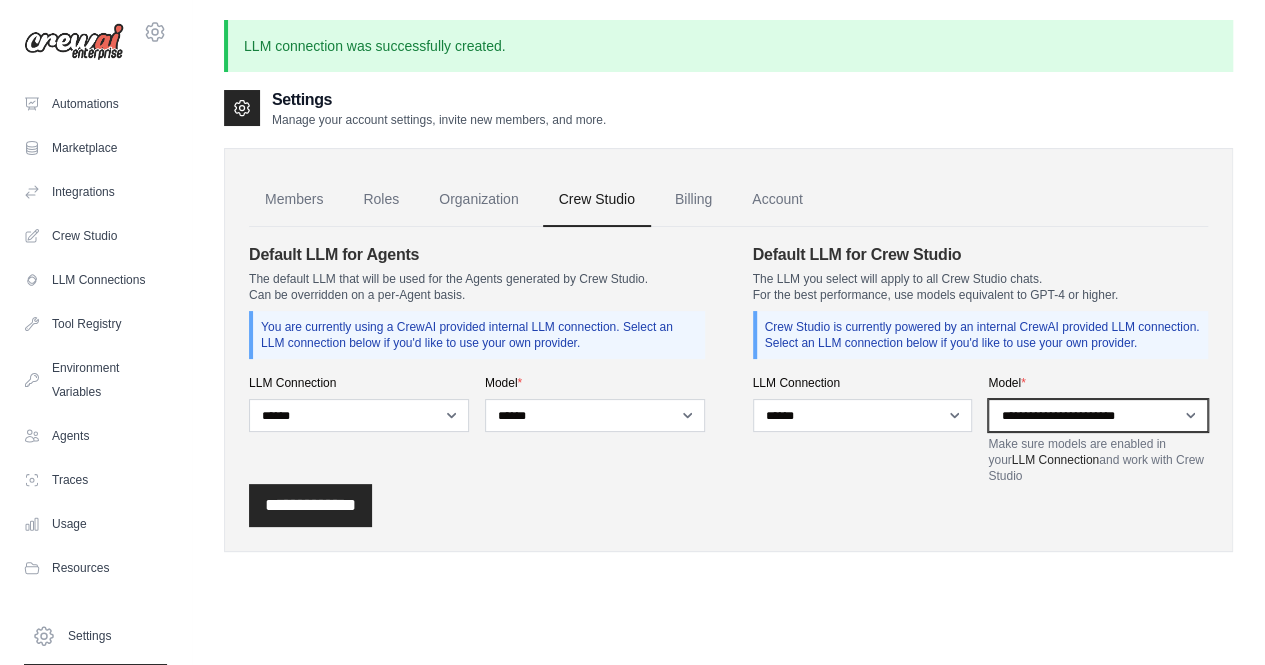 click on "**********" at bounding box center (1098, 415) 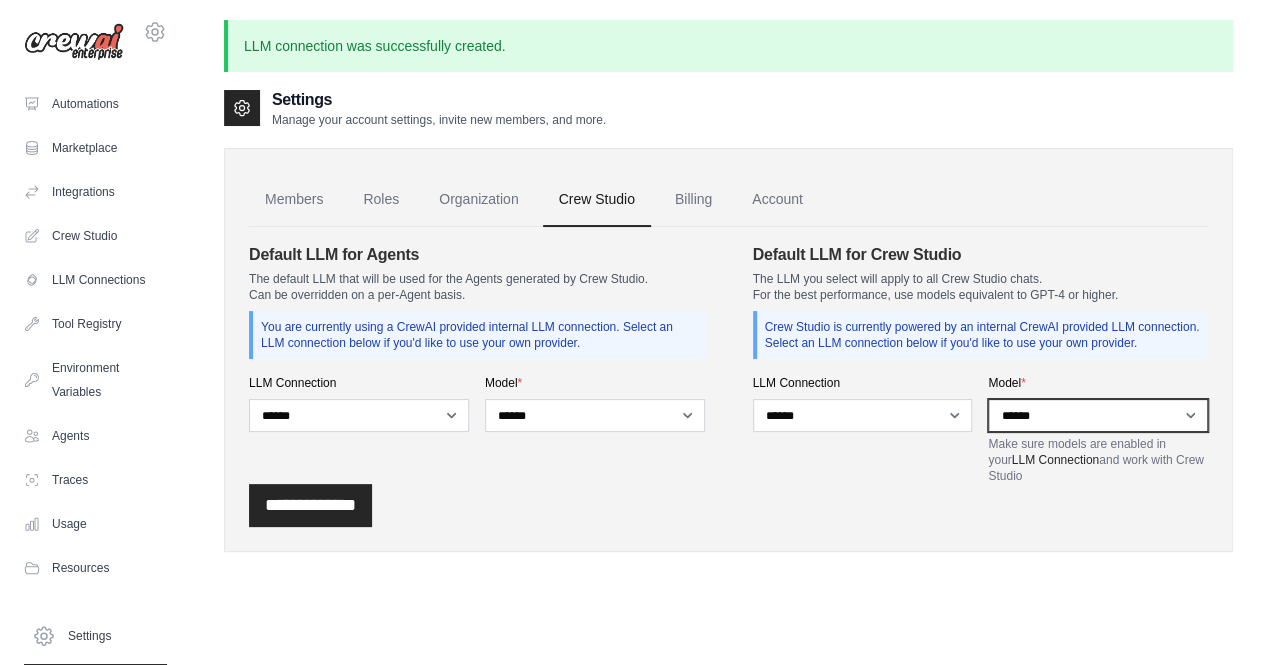 click on "**********" at bounding box center [1098, 415] 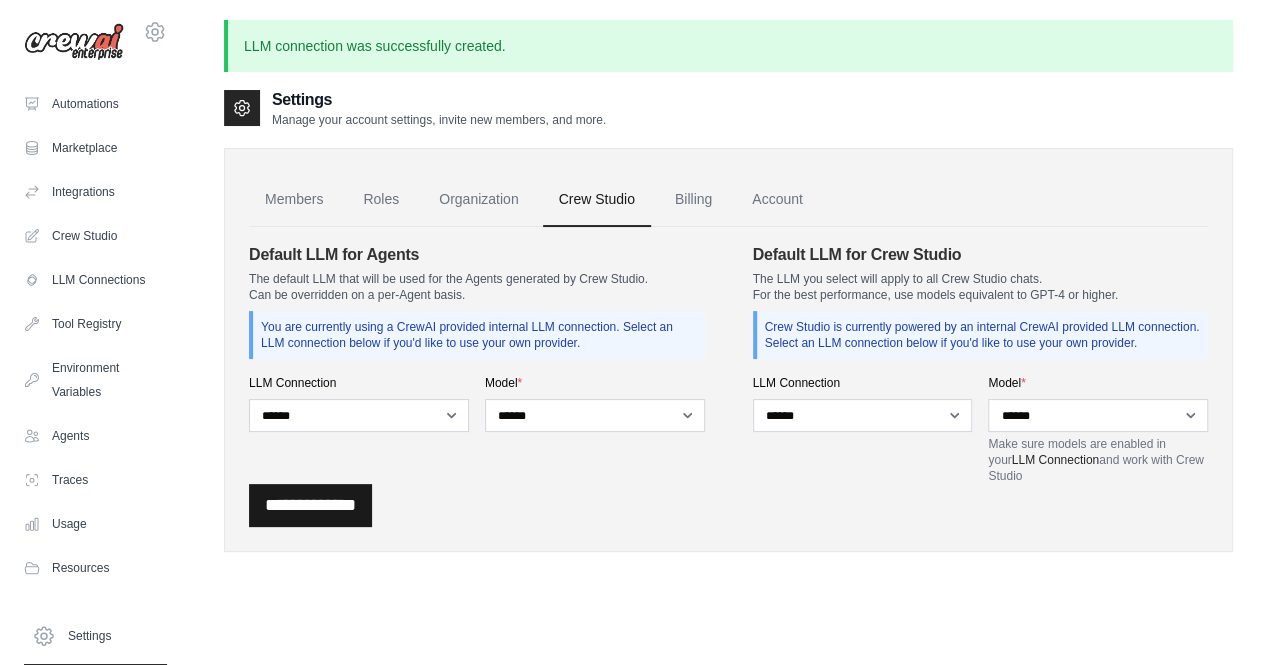 click on "**********" at bounding box center [310, 505] 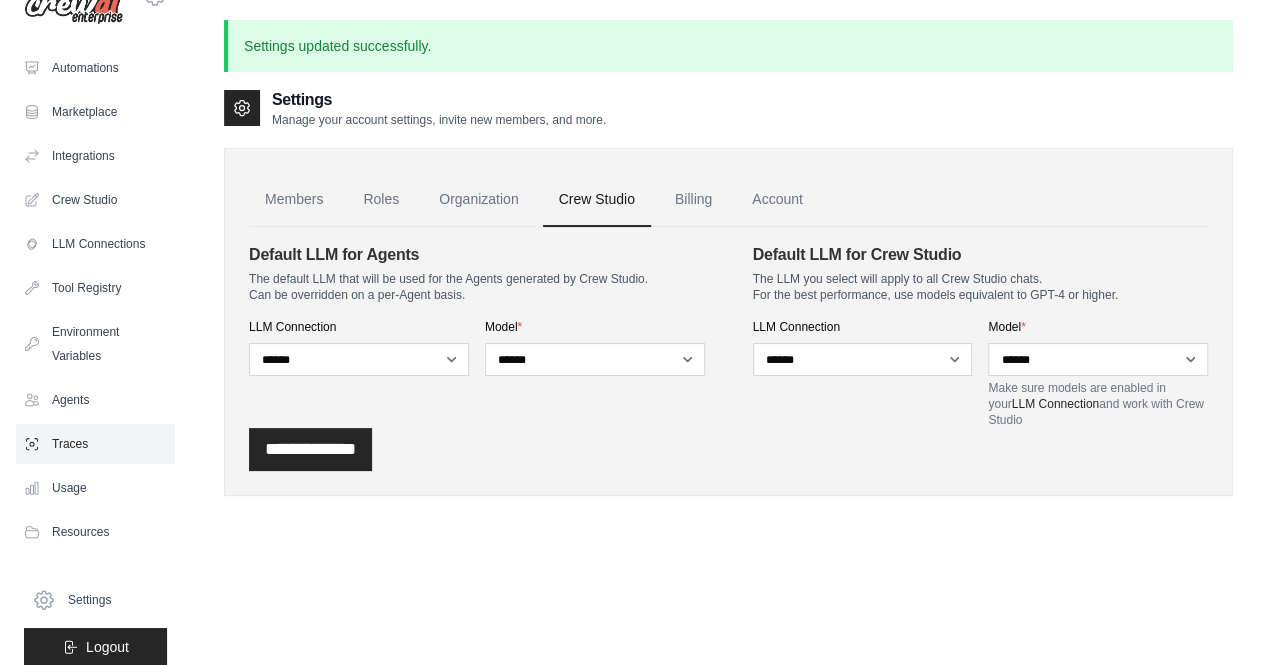 scroll, scrollTop: 52, scrollLeft: 0, axis: vertical 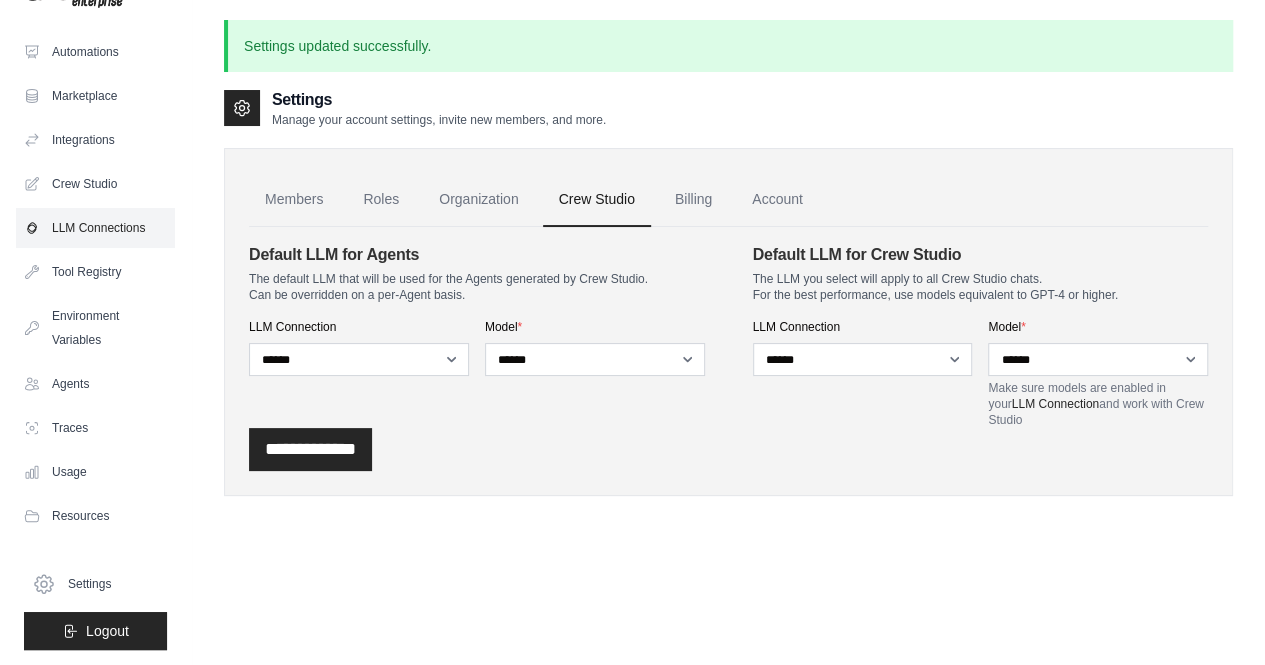 click on "LLM Connections" at bounding box center (95, 228) 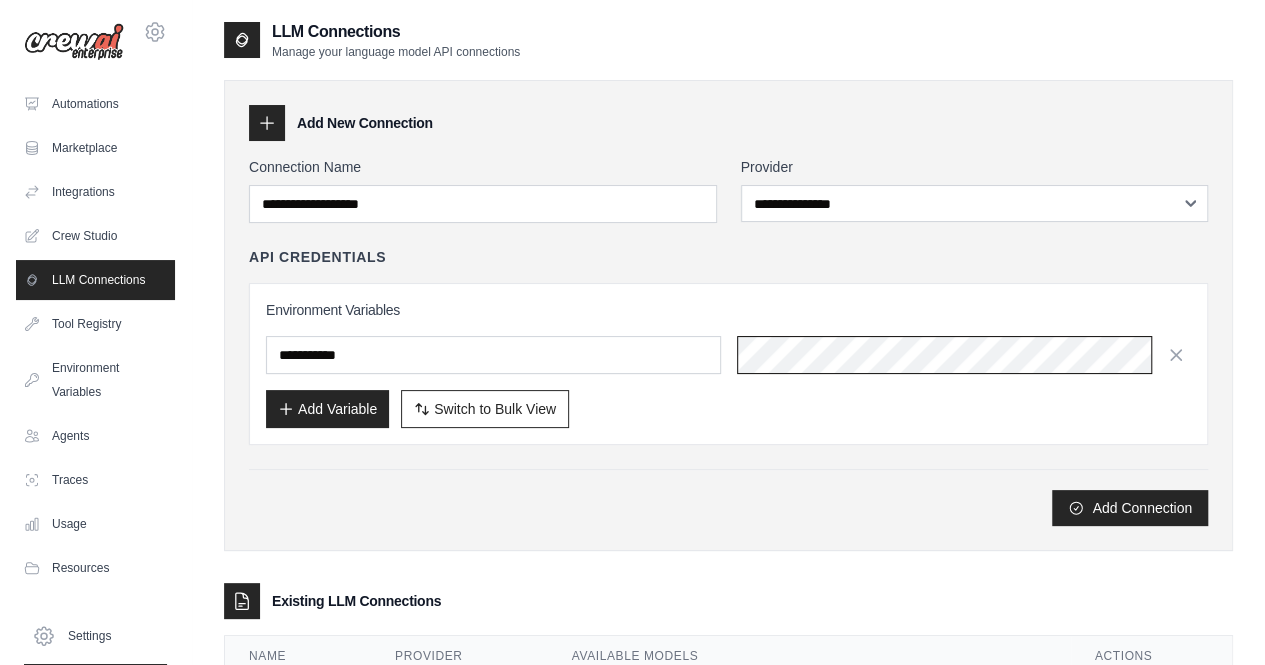 click on "Environment Variables
Add Variable
Switch to Bulk View
Switch to Table View" at bounding box center (728, 364) 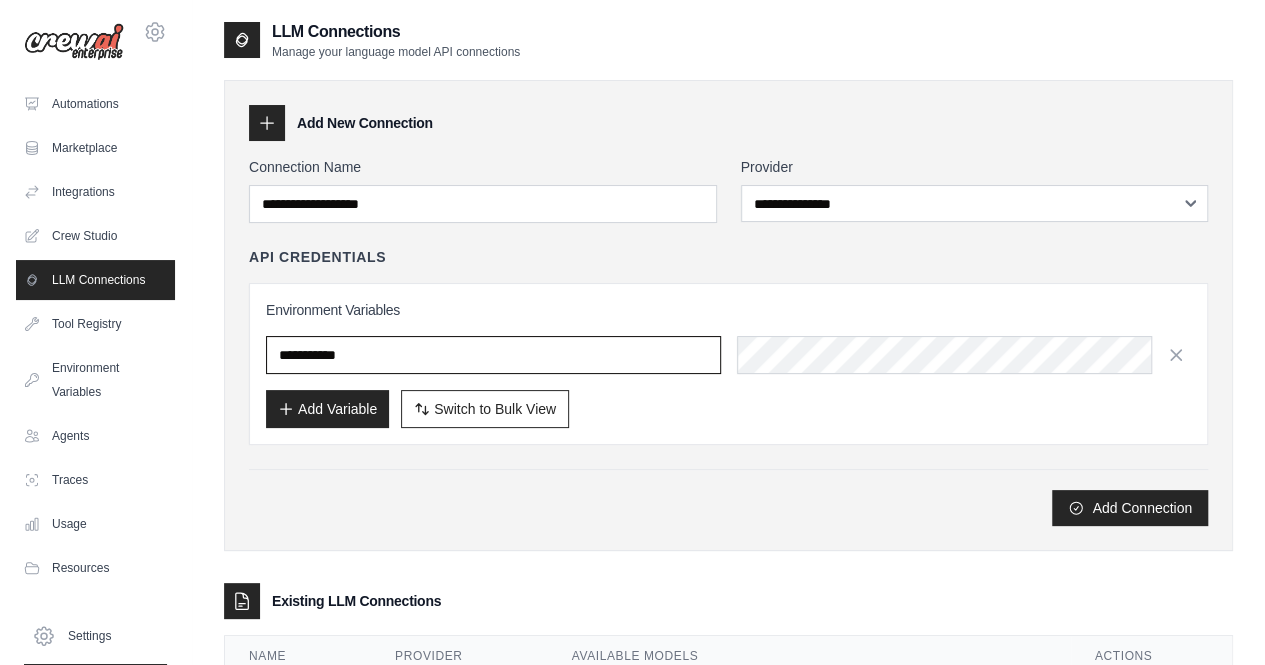 click at bounding box center (493, 355) 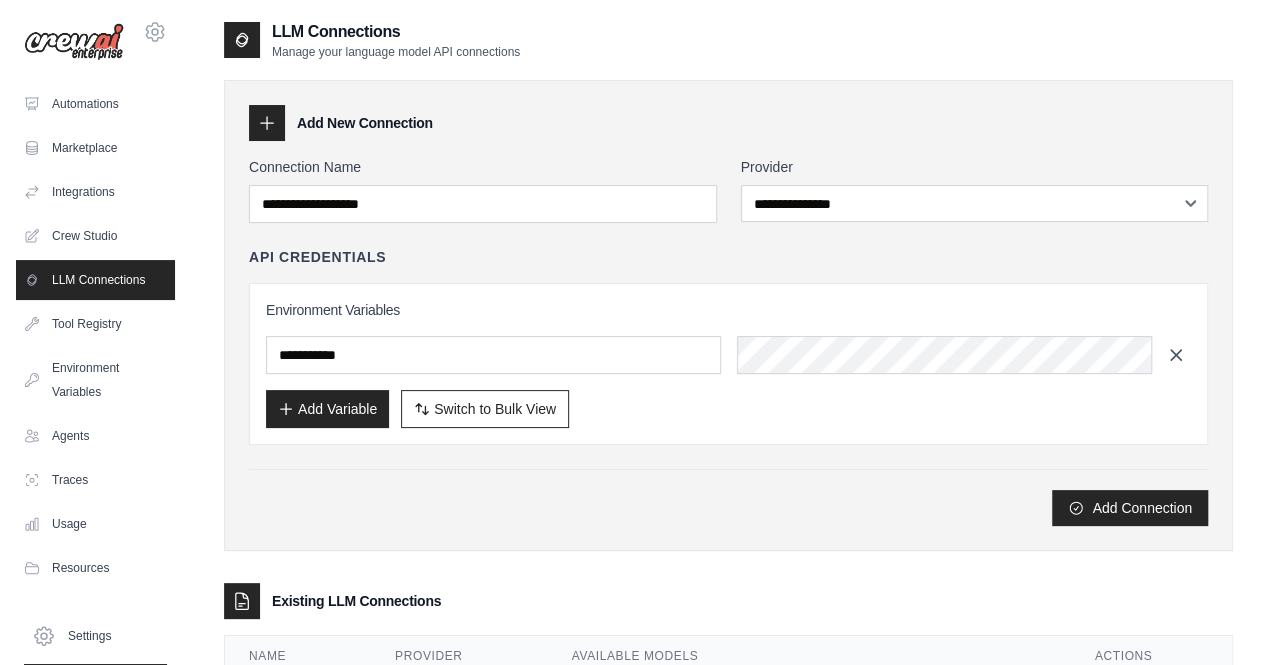click 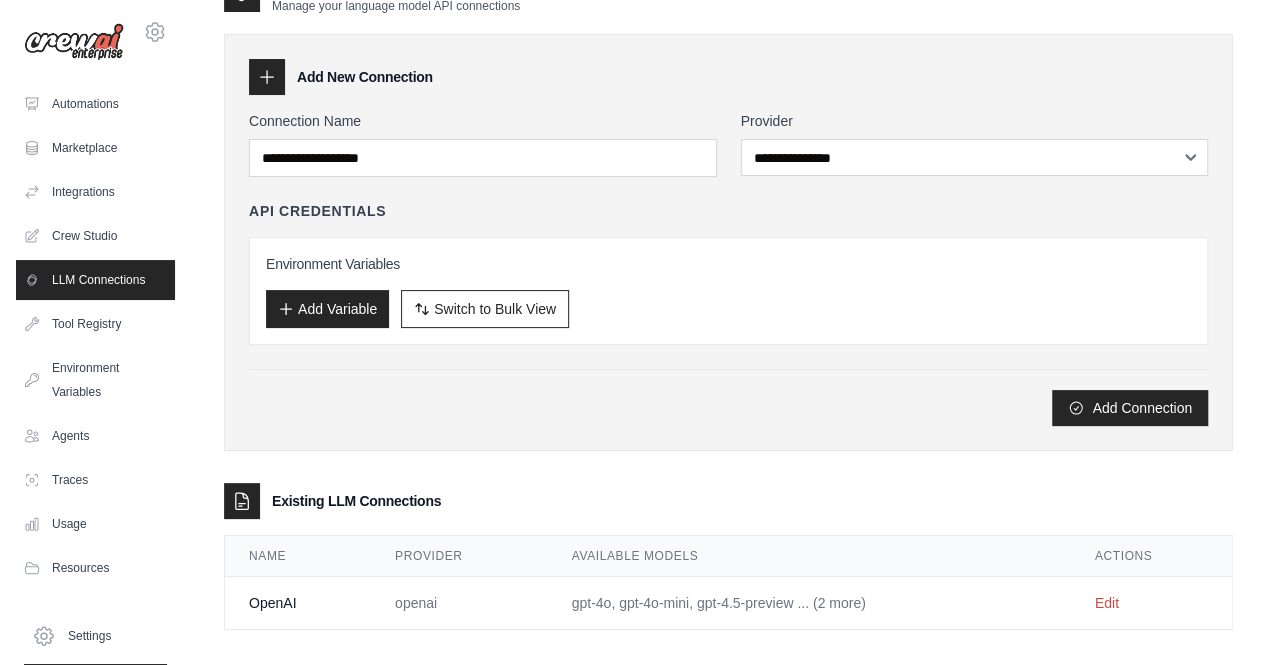 scroll, scrollTop: 58, scrollLeft: 0, axis: vertical 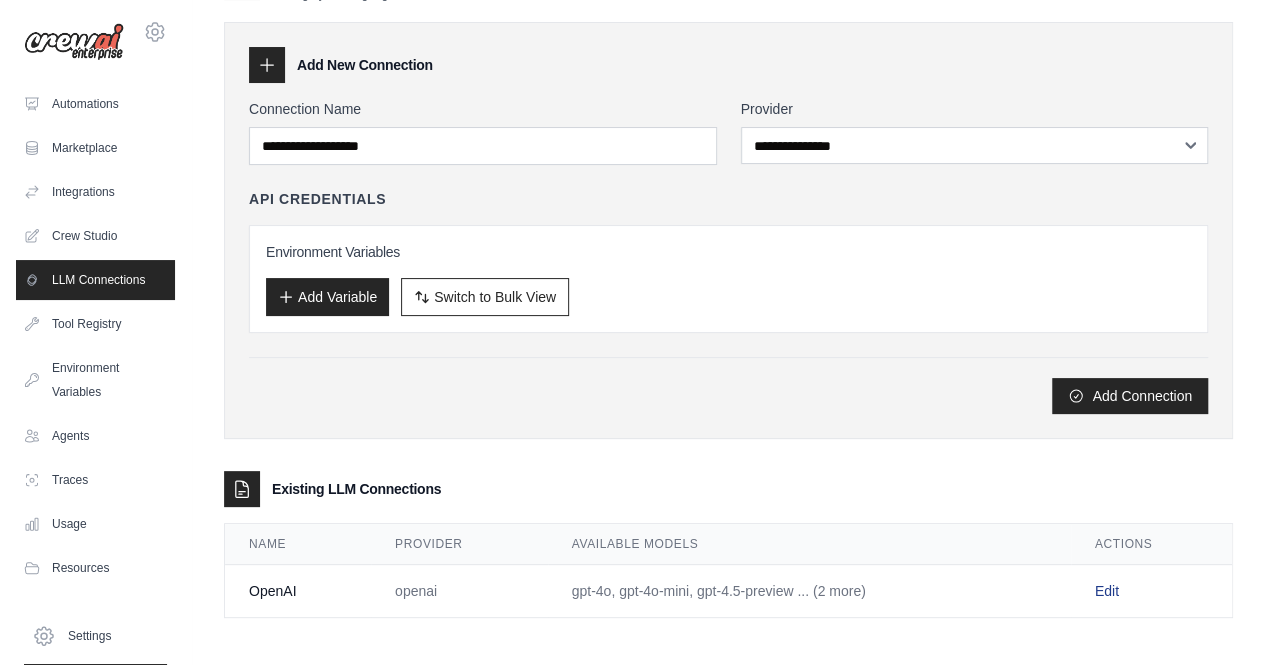 click on "Edit" at bounding box center [1107, 591] 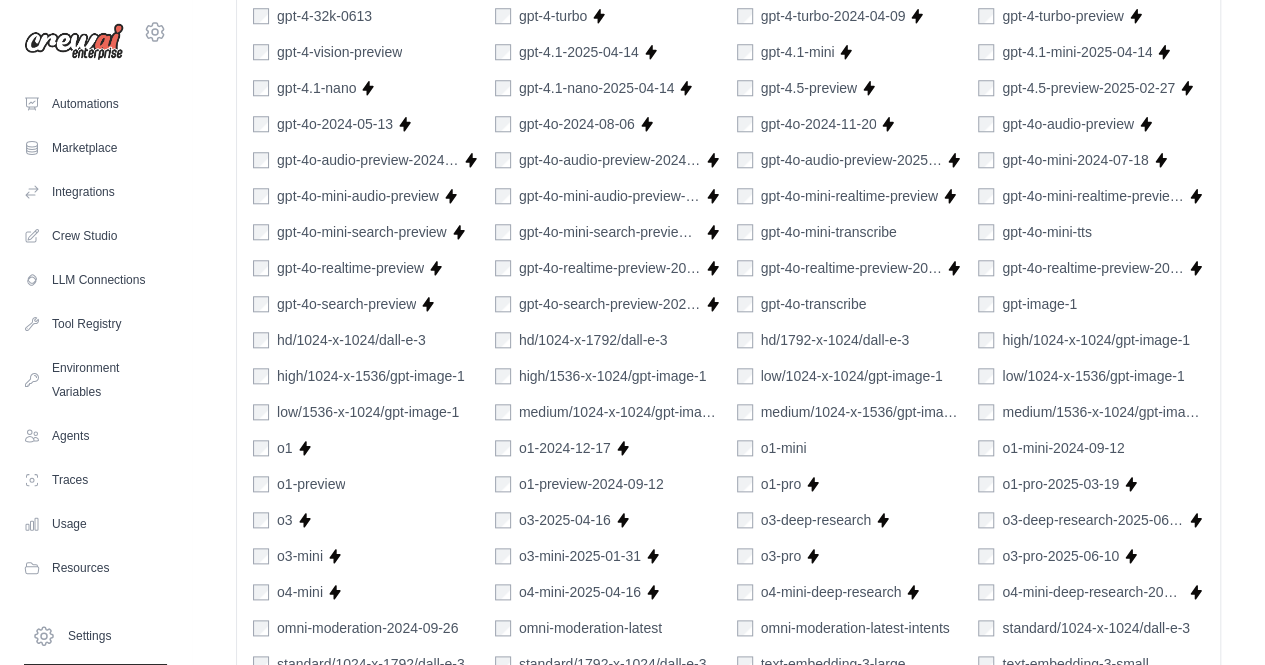 scroll, scrollTop: 0, scrollLeft: 0, axis: both 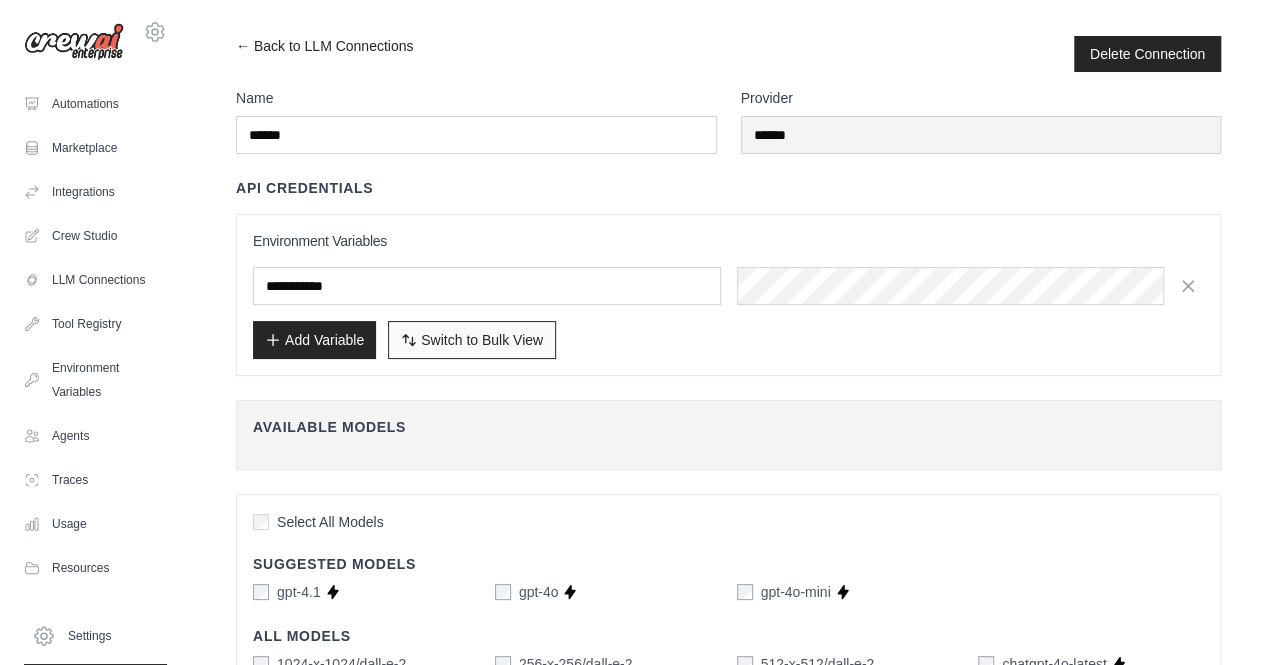 click on "Switch to Bulk View
Switch to Table View" at bounding box center [472, 340] 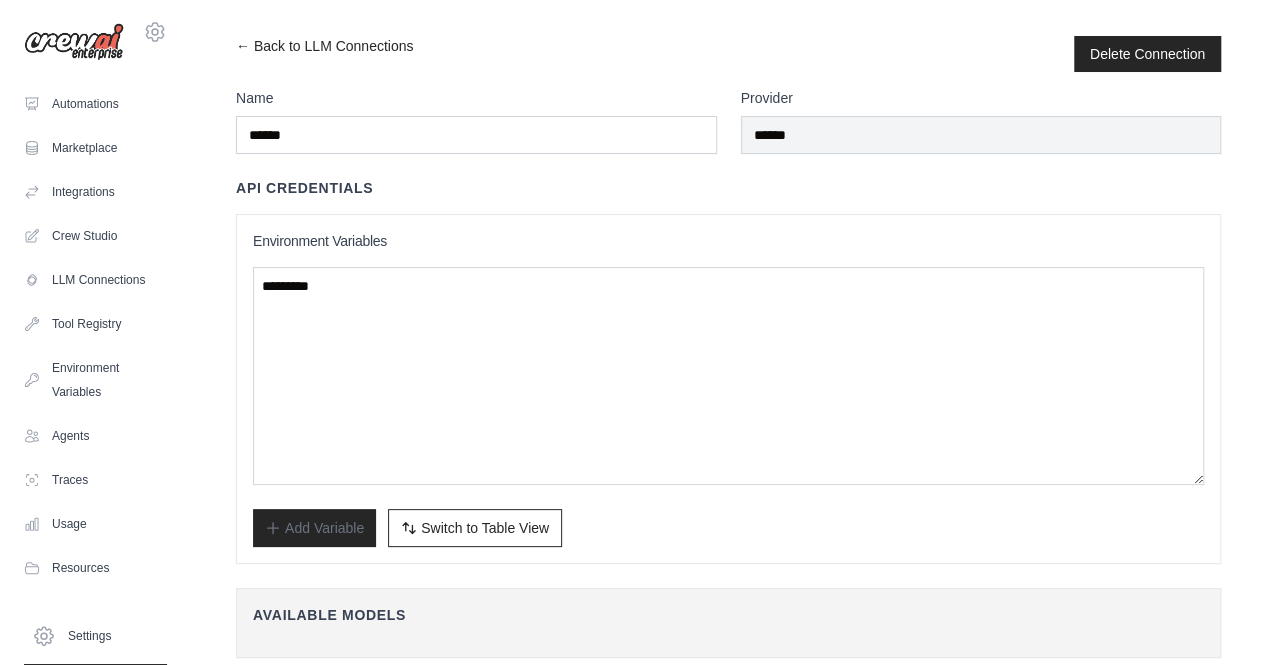 drag, startPoint x: 503, startPoint y: 527, endPoint x: 535, endPoint y: 520, distance: 32.75668 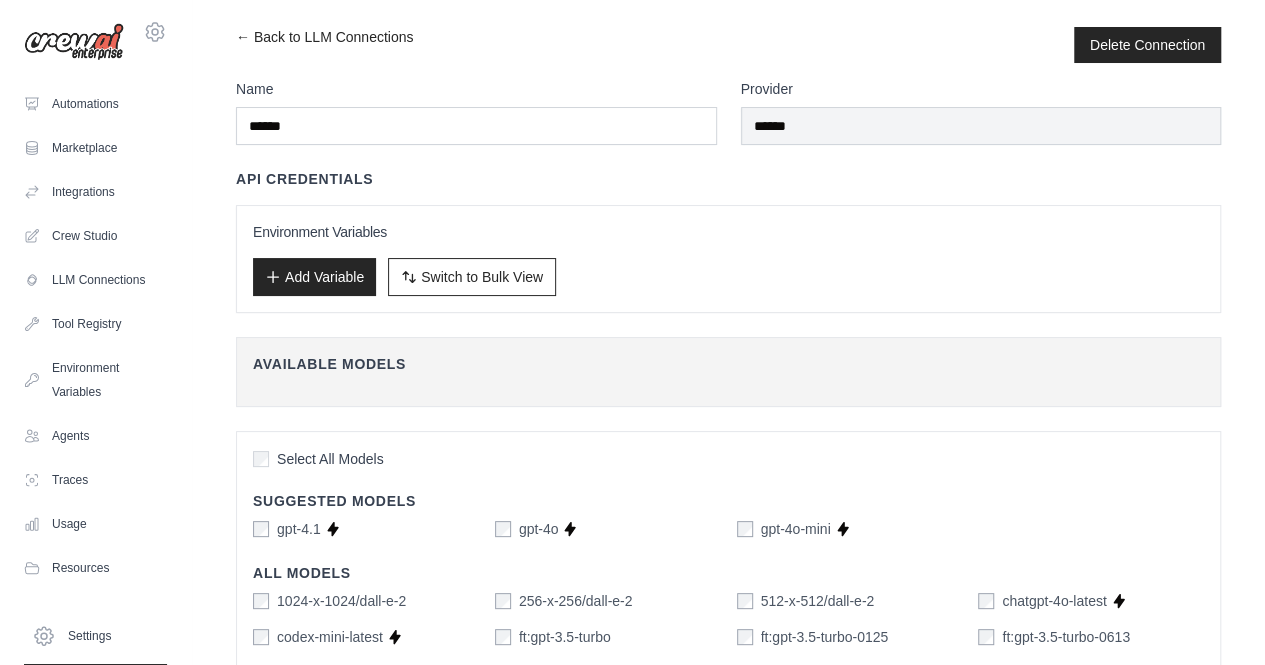 scroll, scrollTop: 0, scrollLeft: 0, axis: both 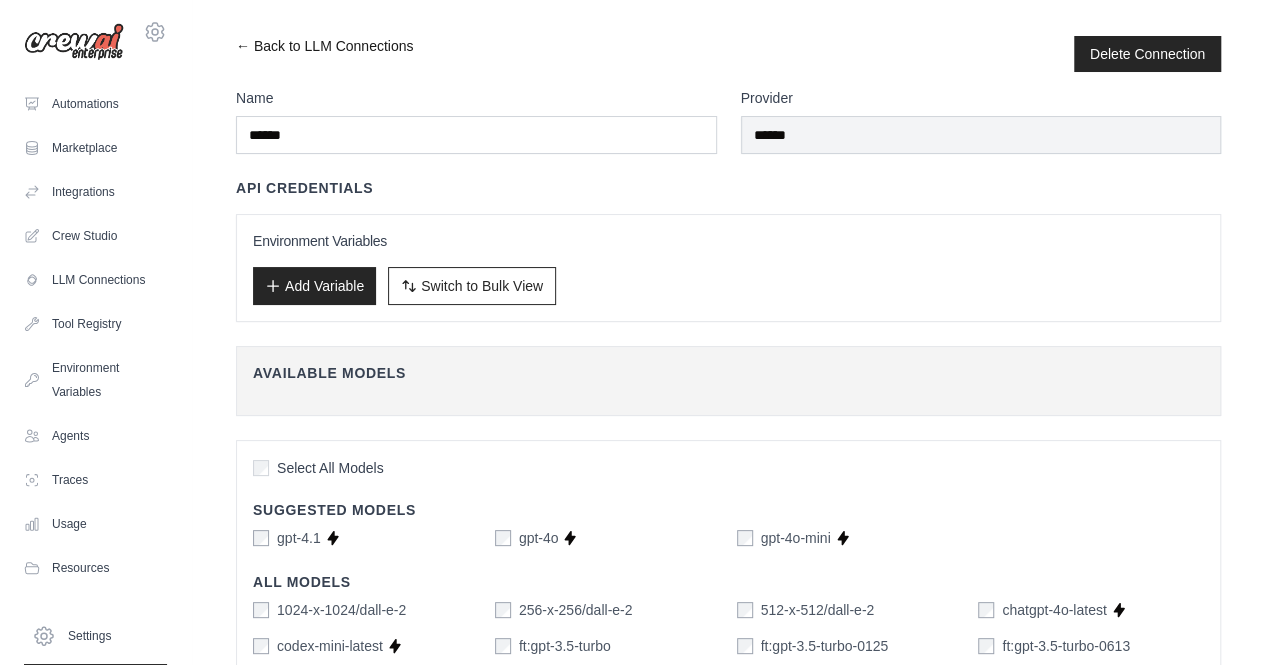 click on "← Back to LLM Connections" at bounding box center (324, 54) 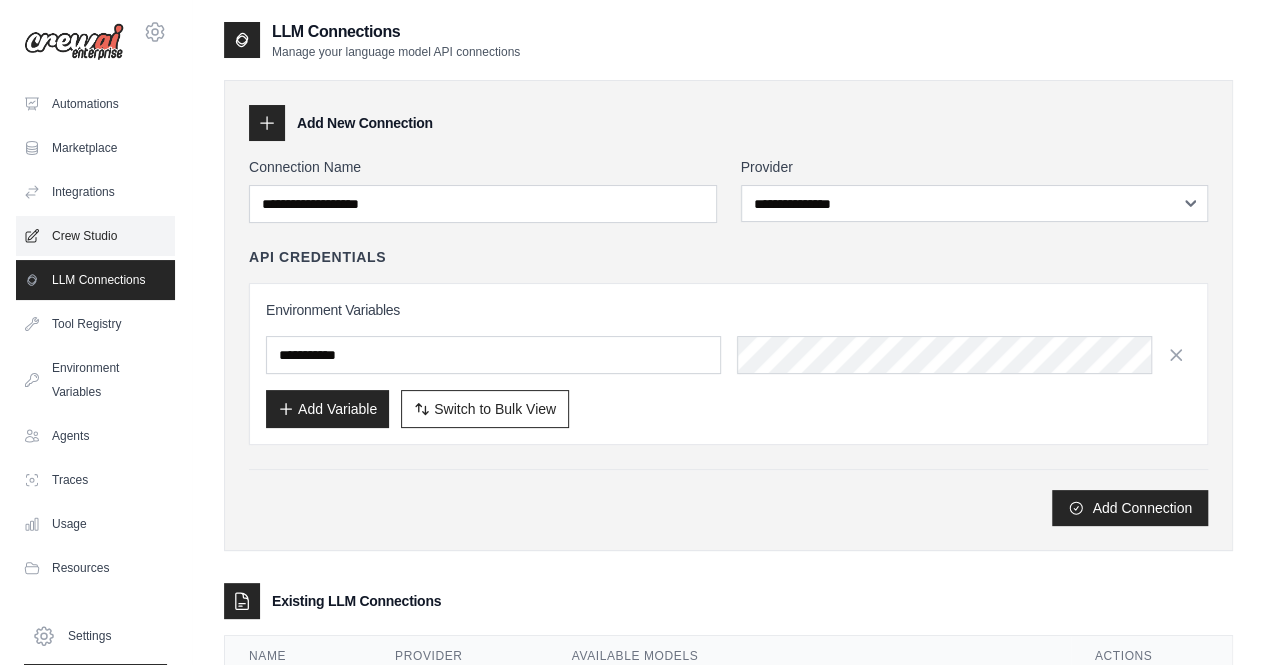 click on "Crew Studio" at bounding box center (95, 236) 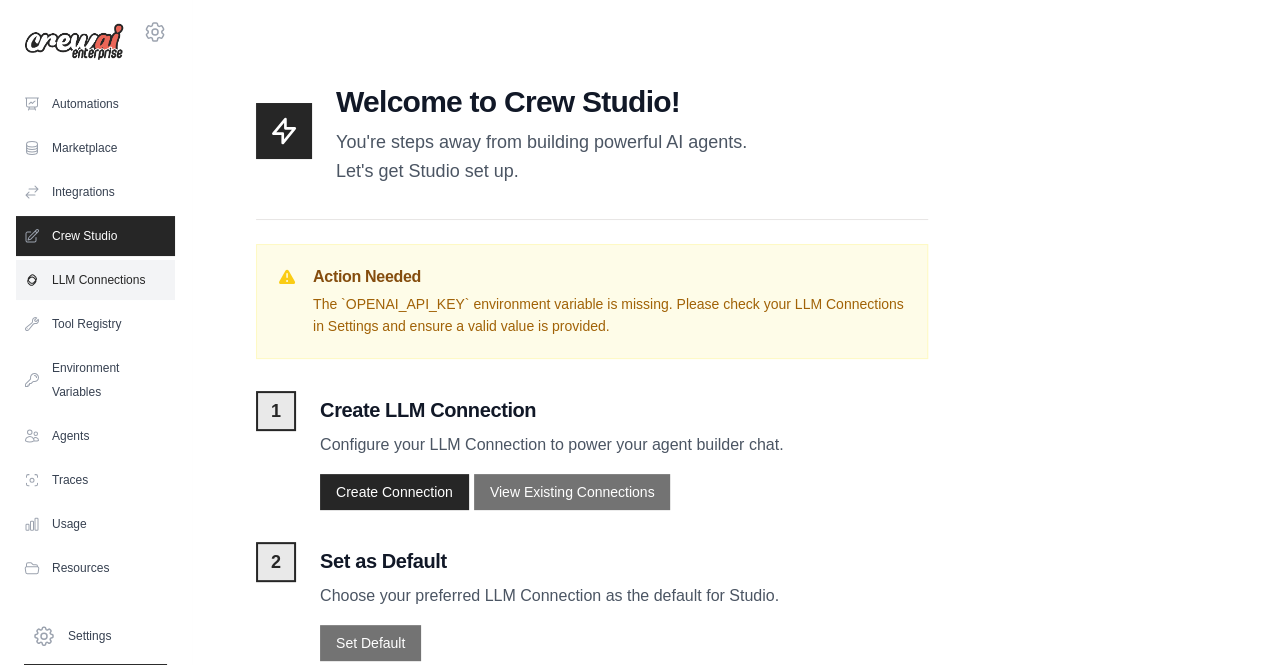 click on "LLM Connections" at bounding box center [95, 280] 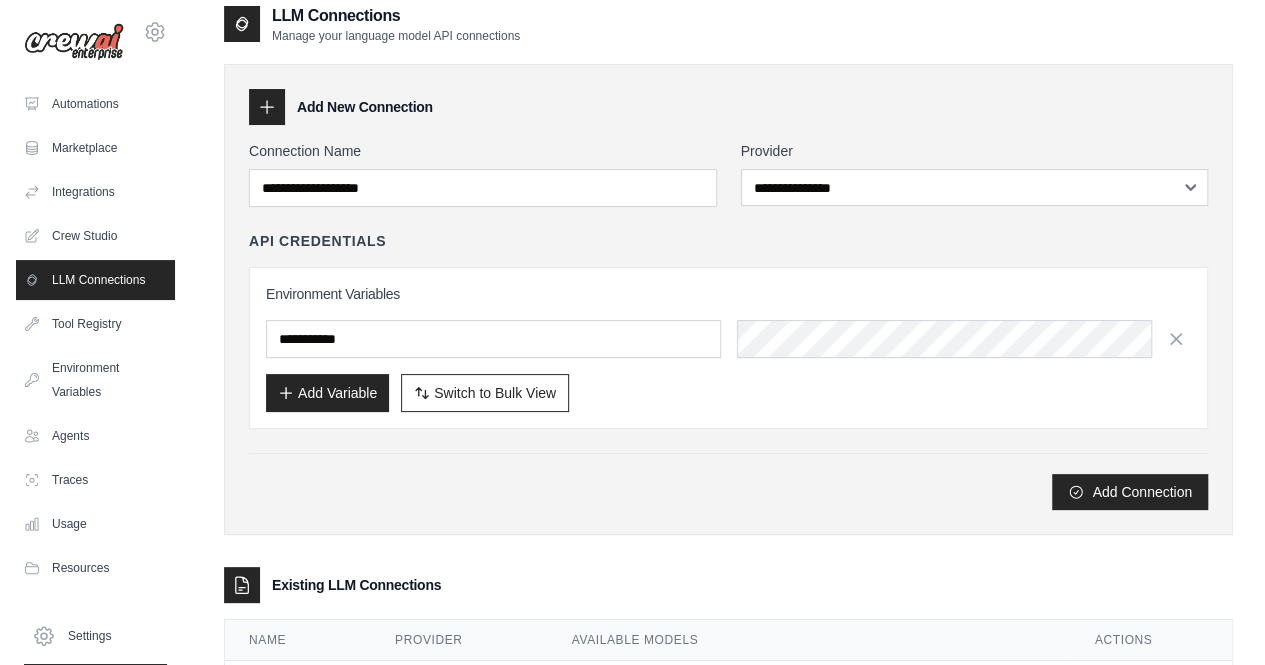scroll, scrollTop: 112, scrollLeft: 0, axis: vertical 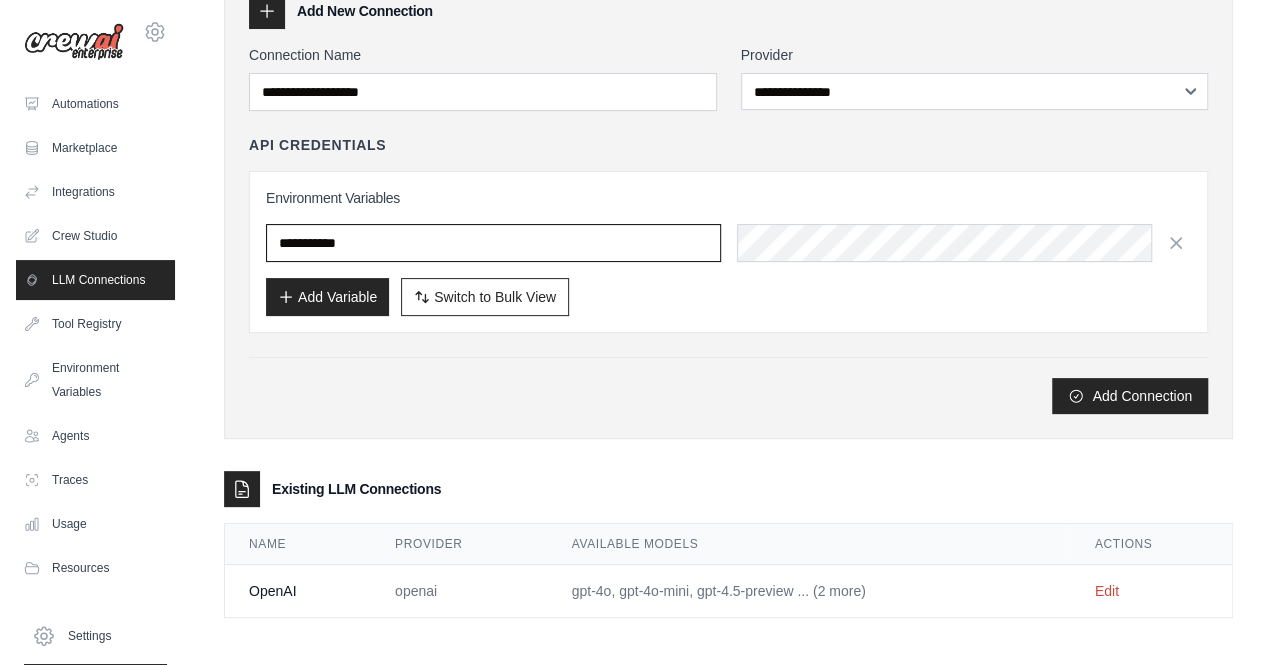 click at bounding box center (493, 243) 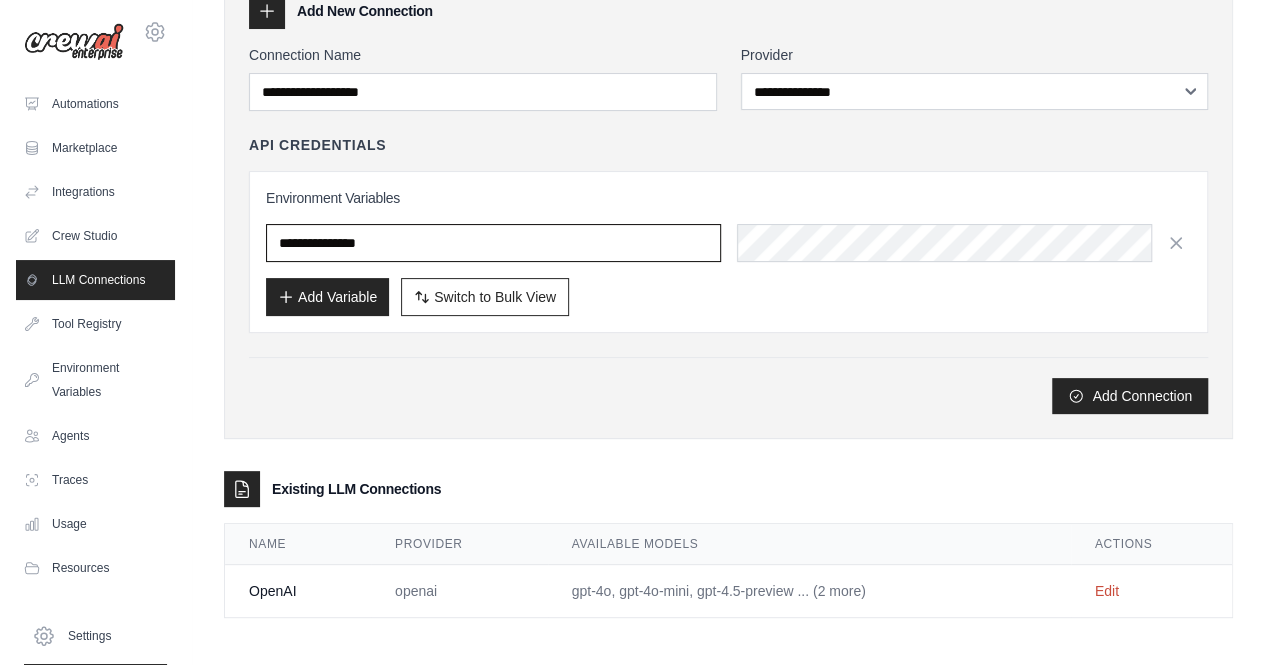 type on "**********" 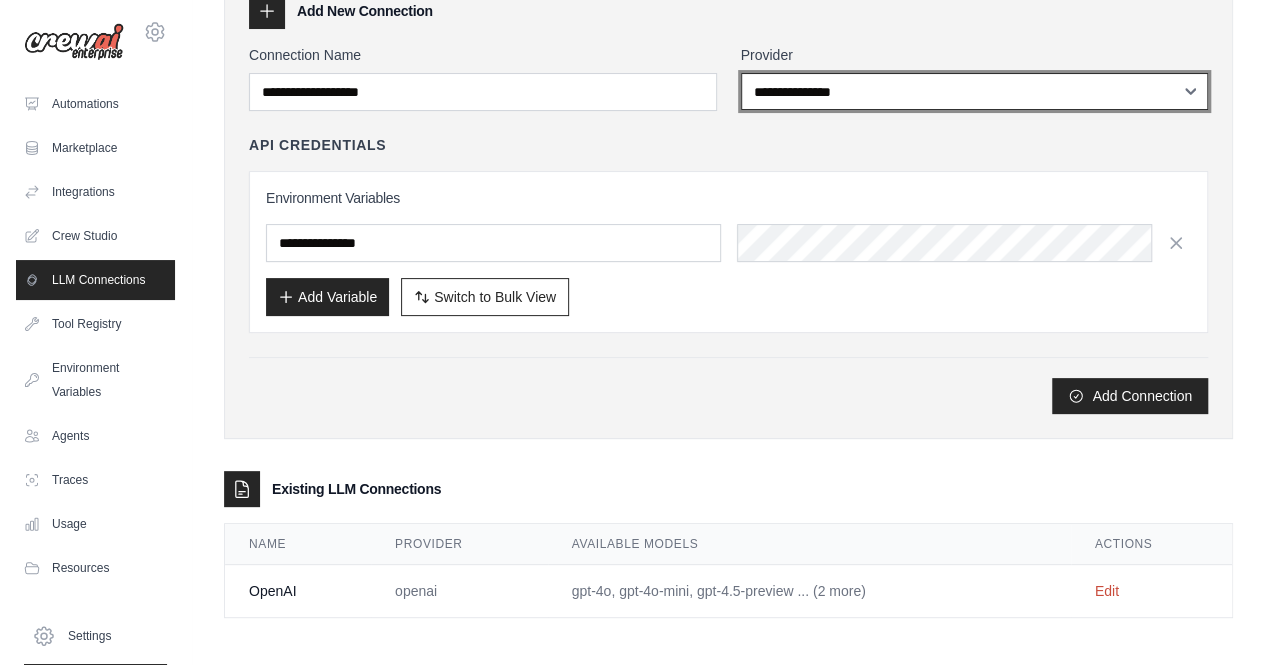 click on "**********" at bounding box center (975, 91) 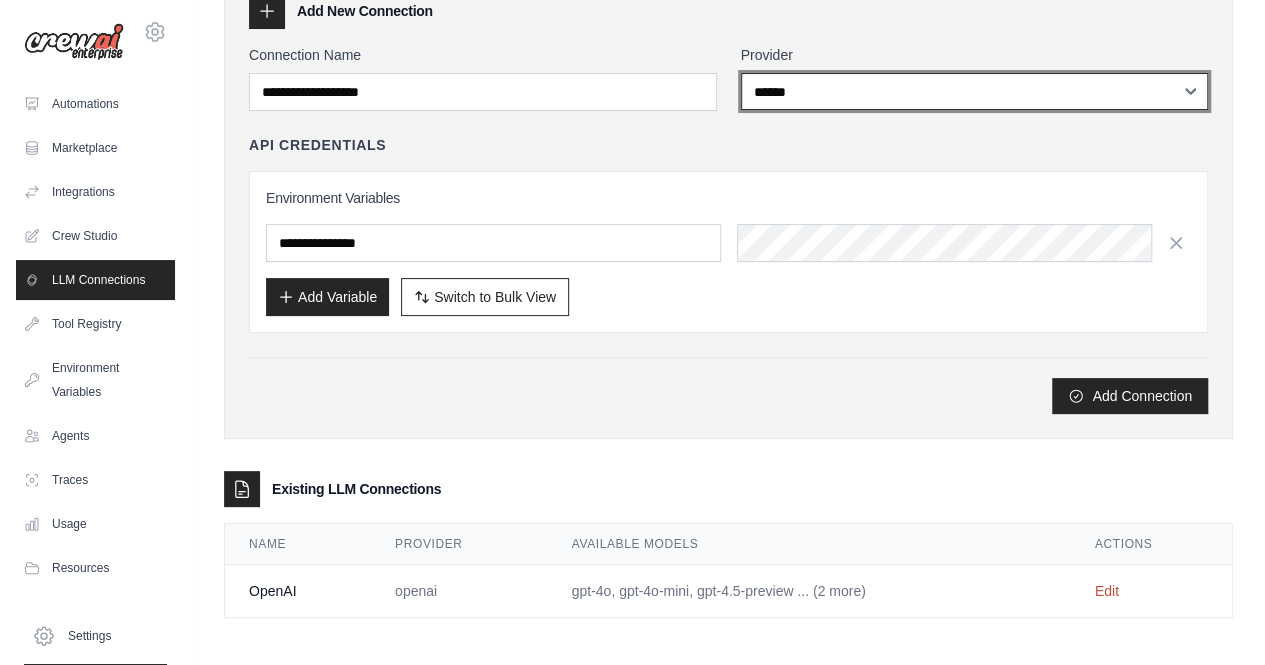 click on "**********" at bounding box center (975, 91) 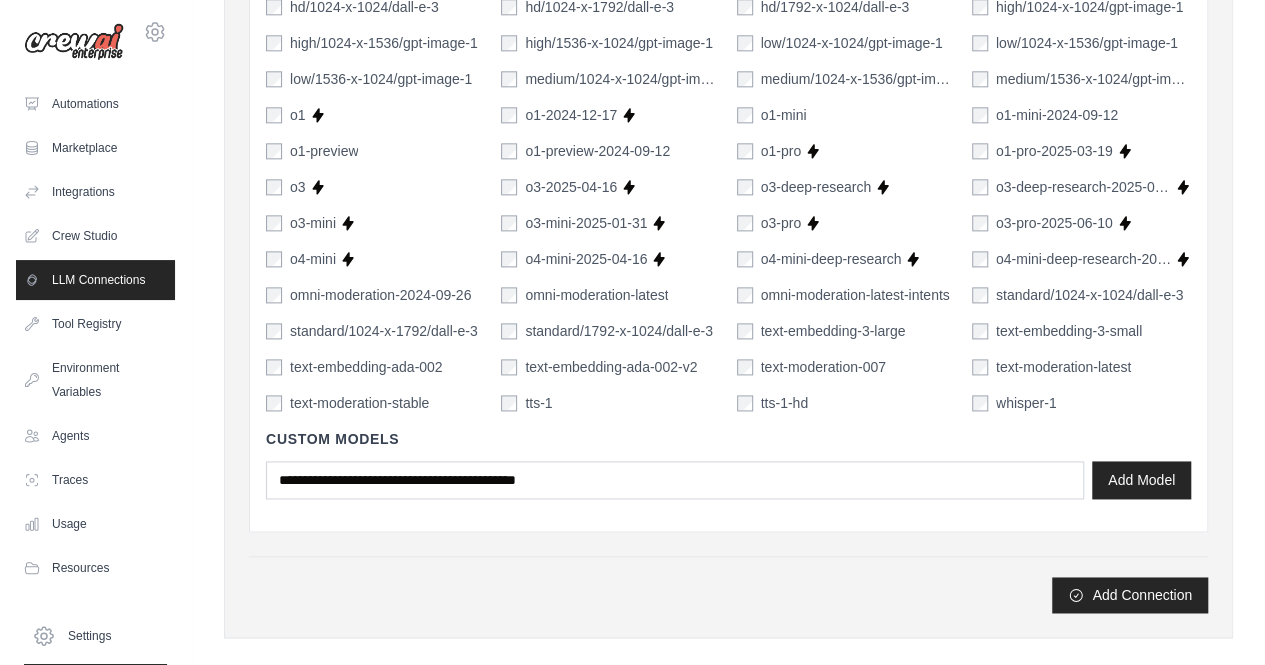 scroll, scrollTop: 1406, scrollLeft: 0, axis: vertical 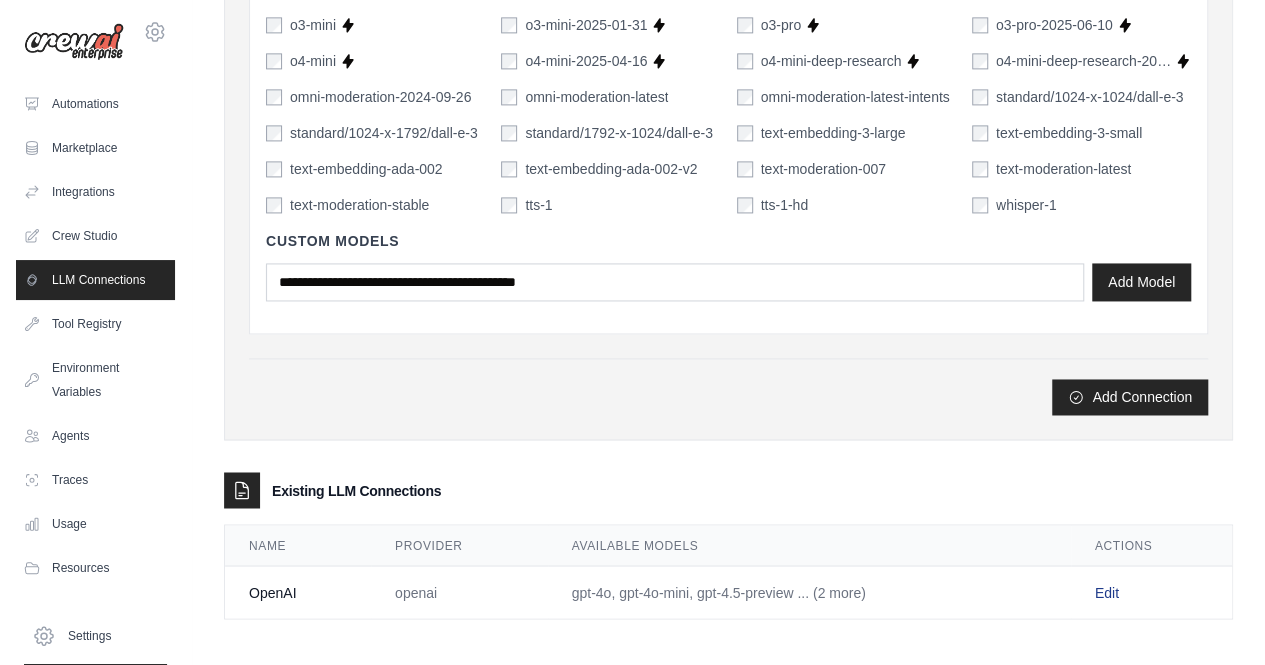 click on "Edit" at bounding box center [1107, 592] 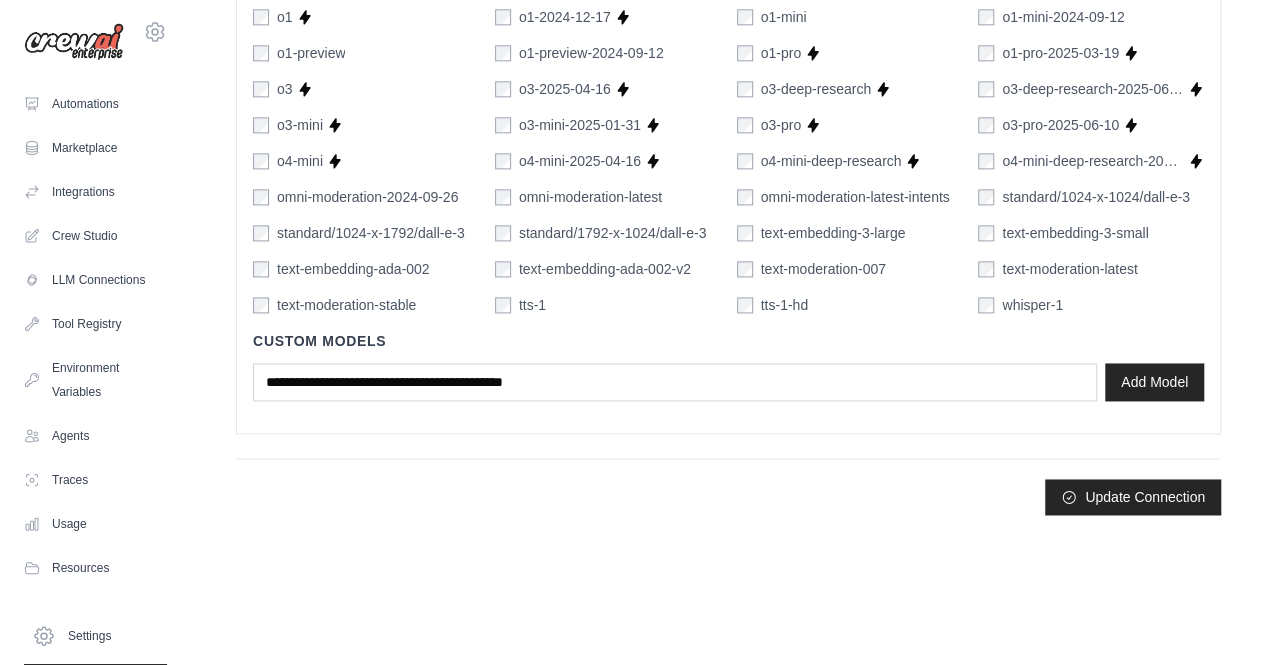 scroll, scrollTop: 0, scrollLeft: 0, axis: both 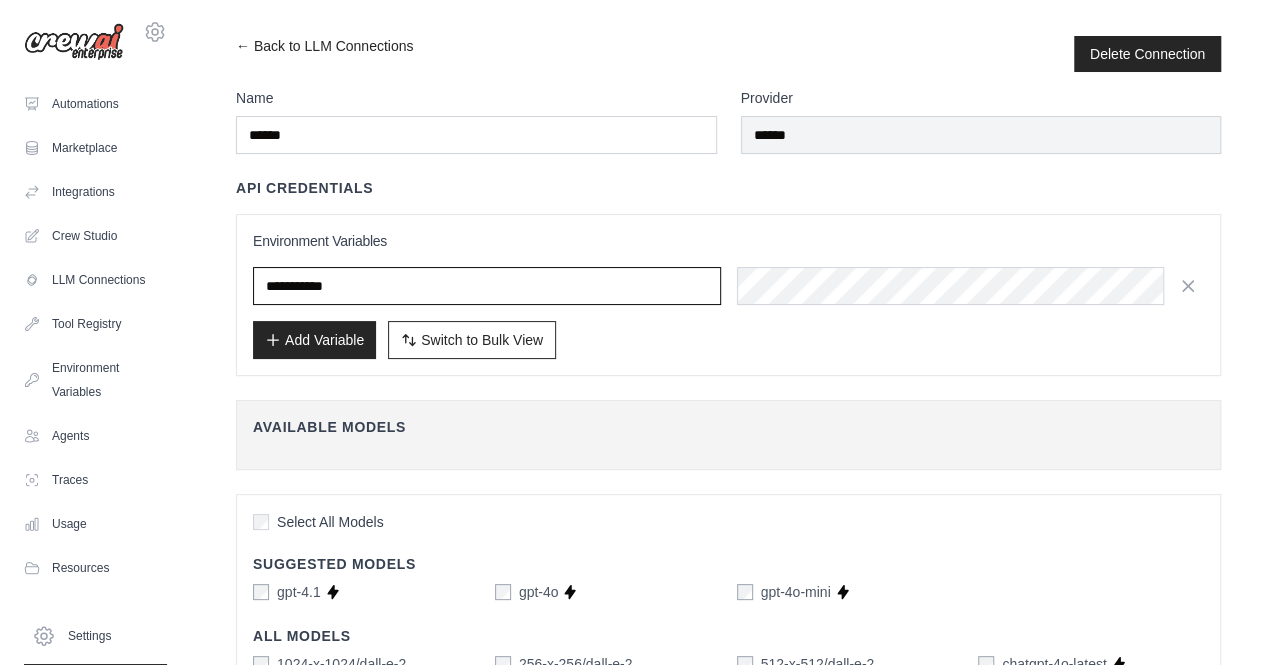 click at bounding box center [487, 286] 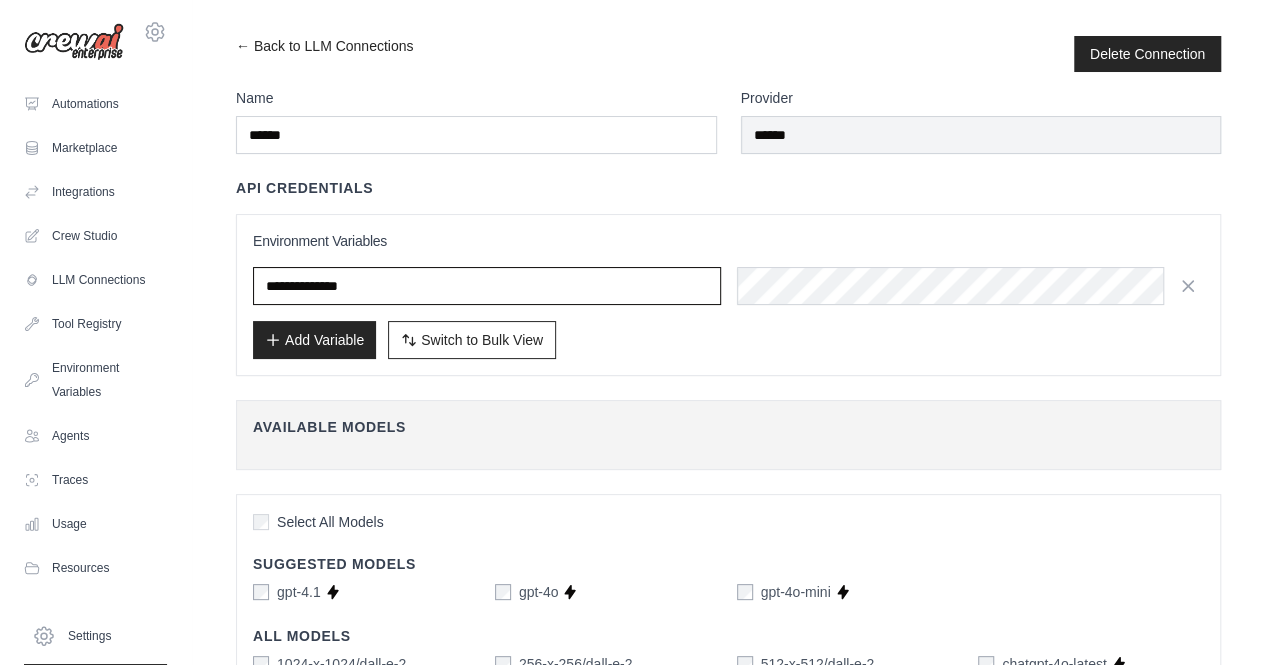 scroll, scrollTop: 100, scrollLeft: 0, axis: vertical 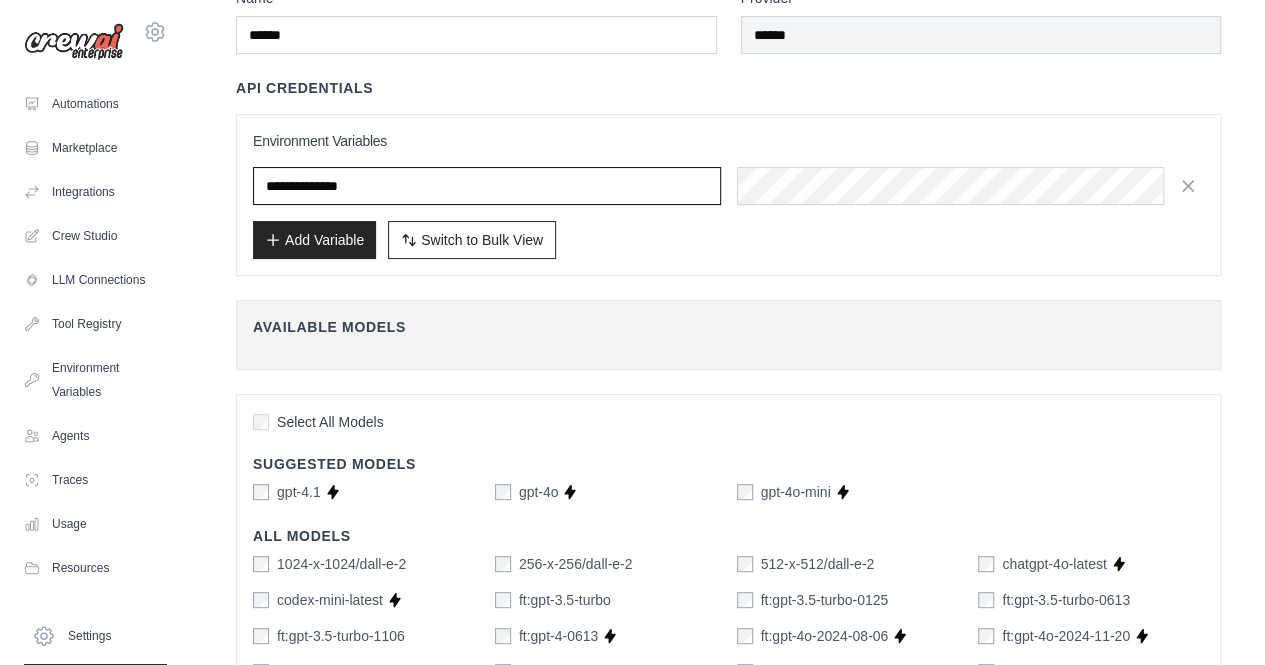 type on "**********" 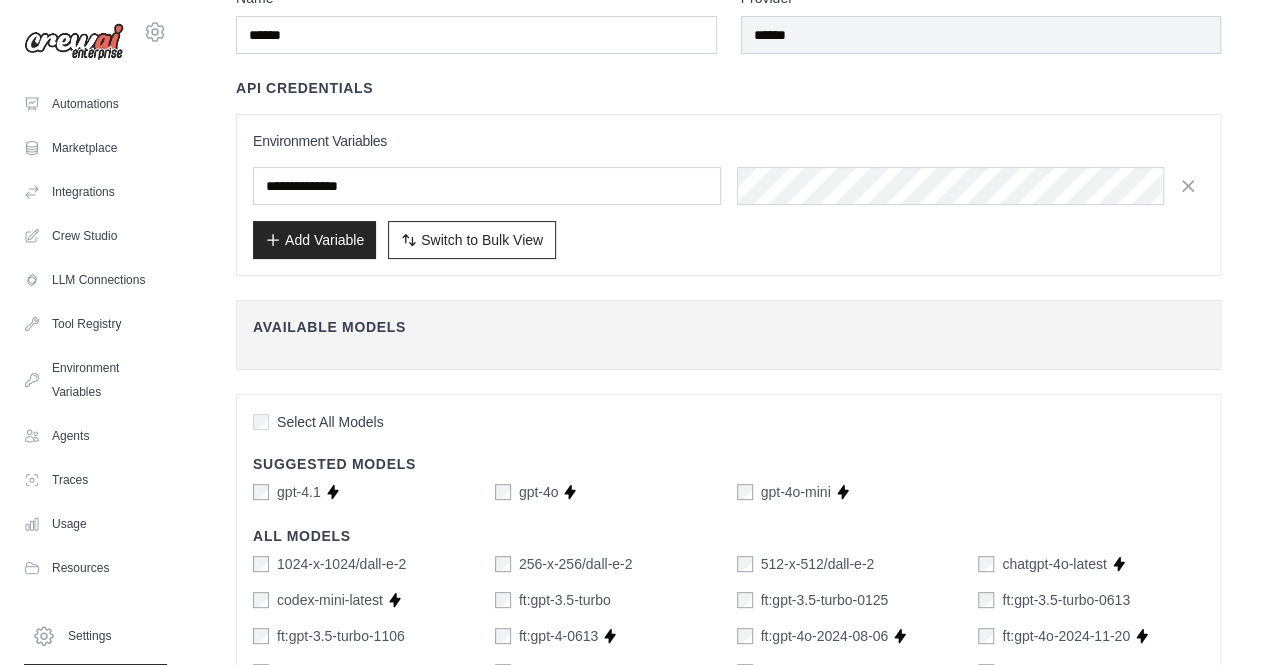 click on "**********" at bounding box center [728, 195] 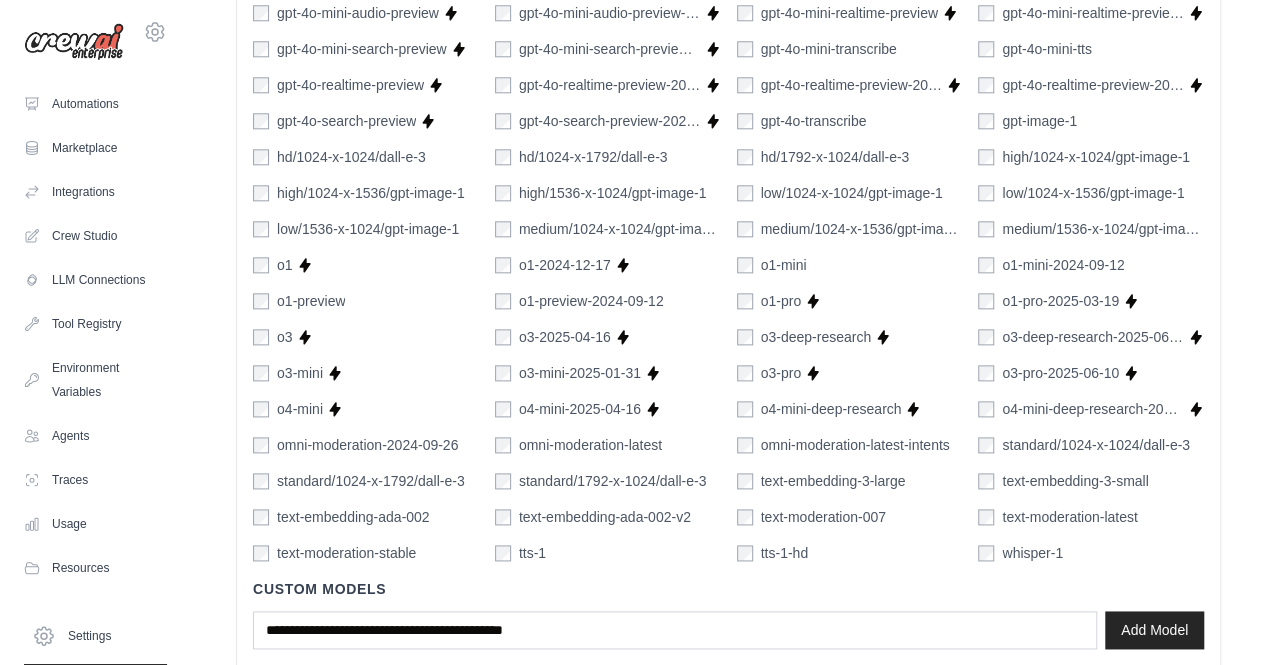 scroll, scrollTop: 1196, scrollLeft: 0, axis: vertical 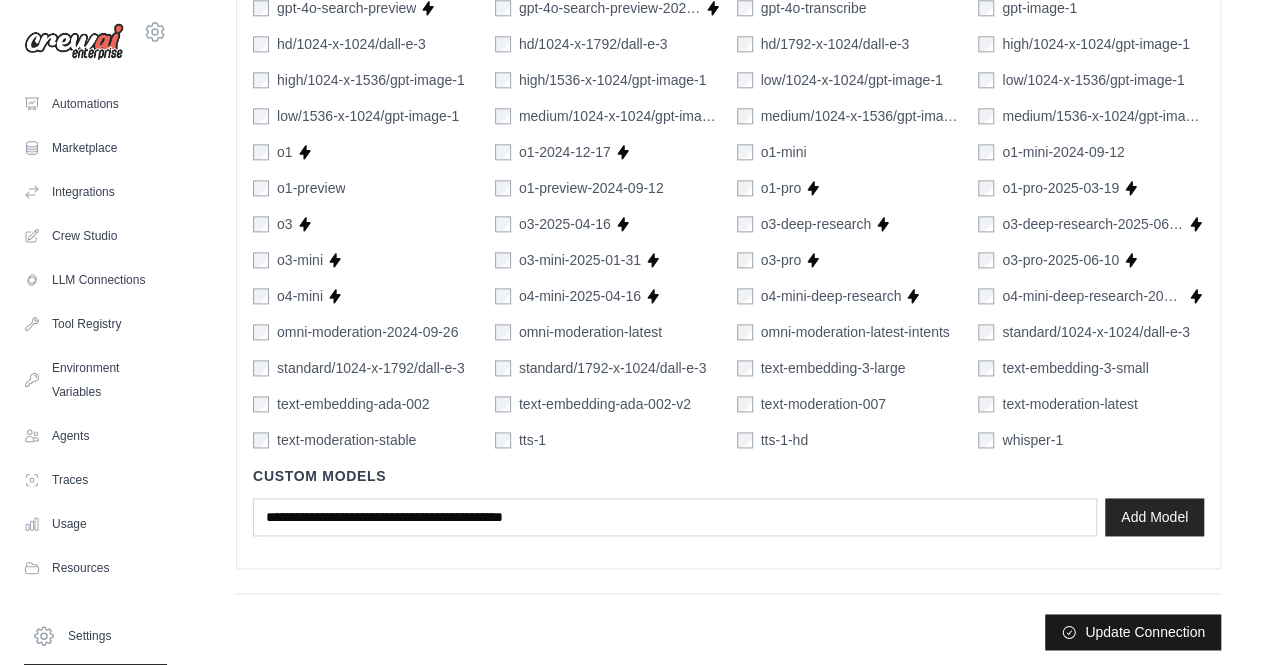 click on "Update Connection" at bounding box center (1133, 632) 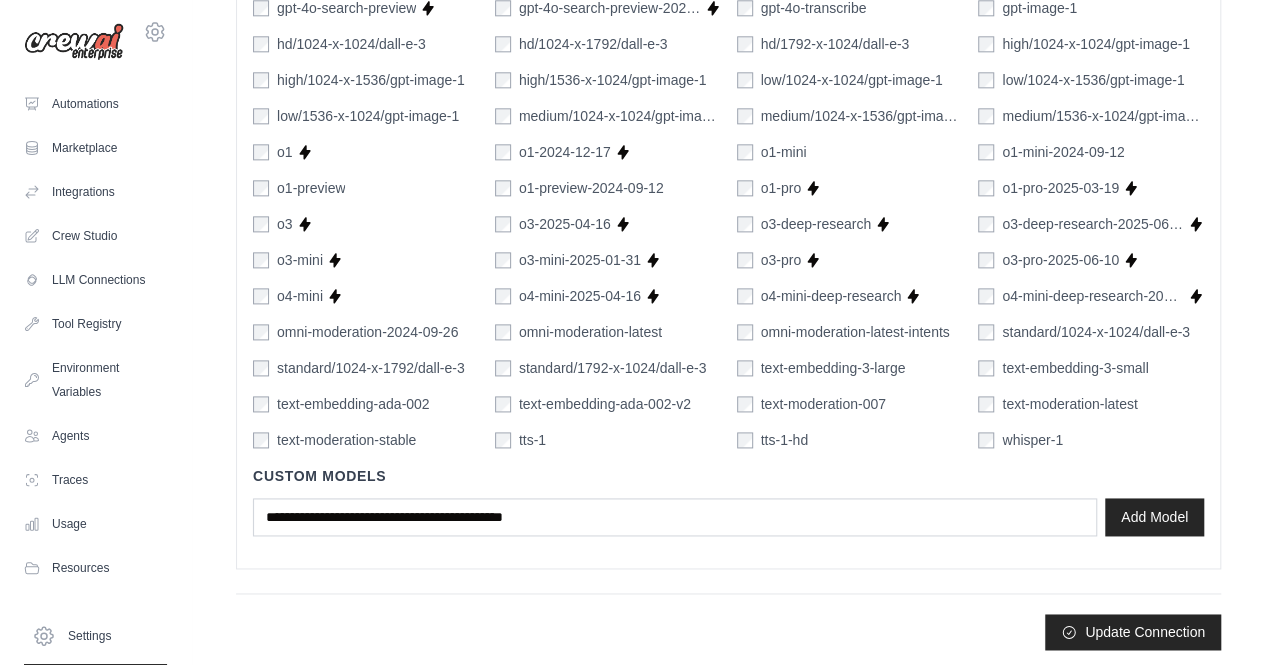 scroll, scrollTop: 0, scrollLeft: 0, axis: both 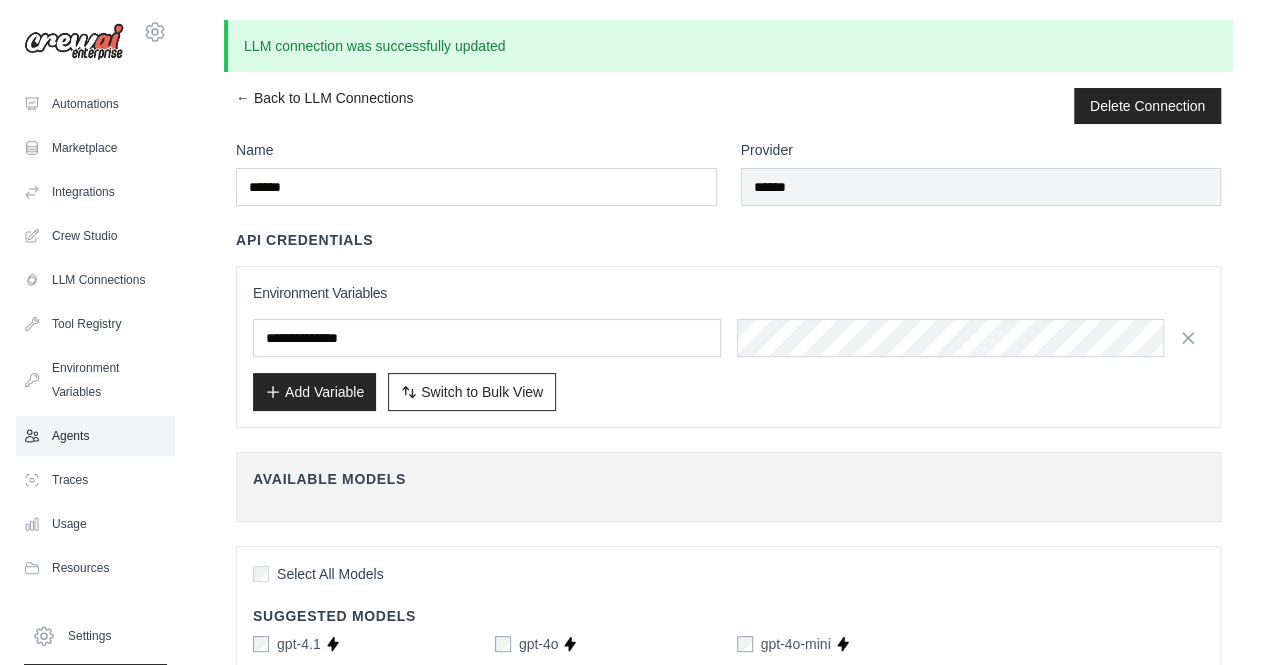 click on "Agents" at bounding box center [95, 436] 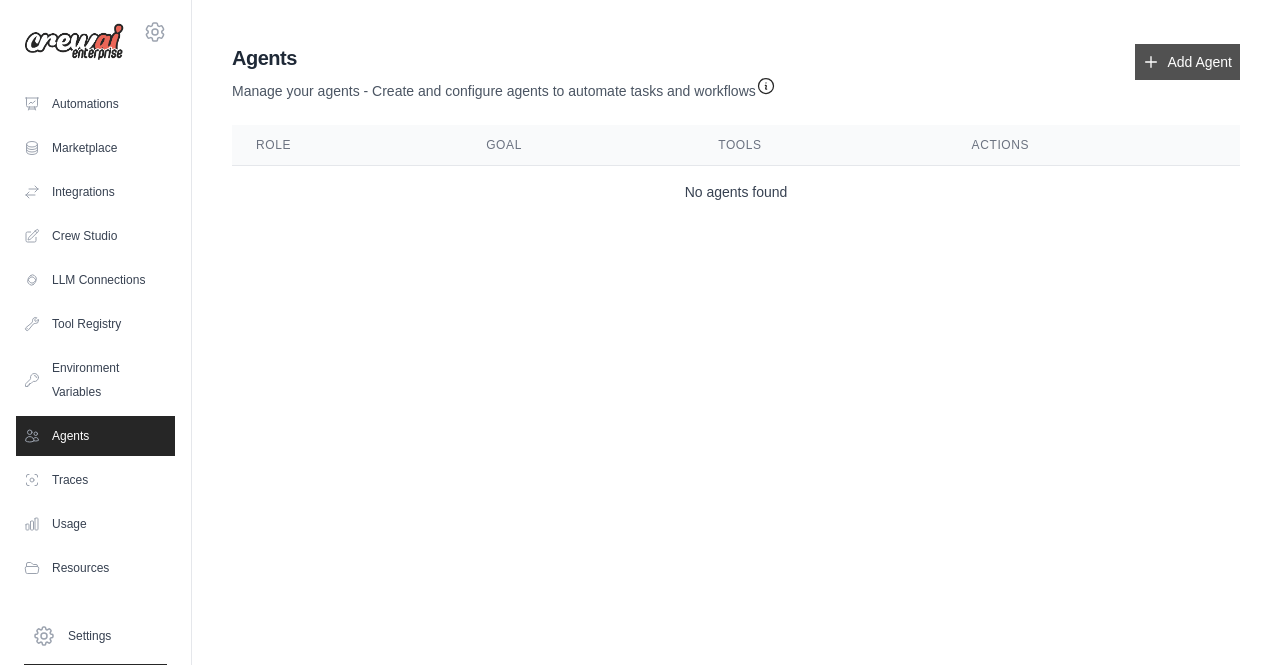 click on "Add Agent" at bounding box center (1187, 62) 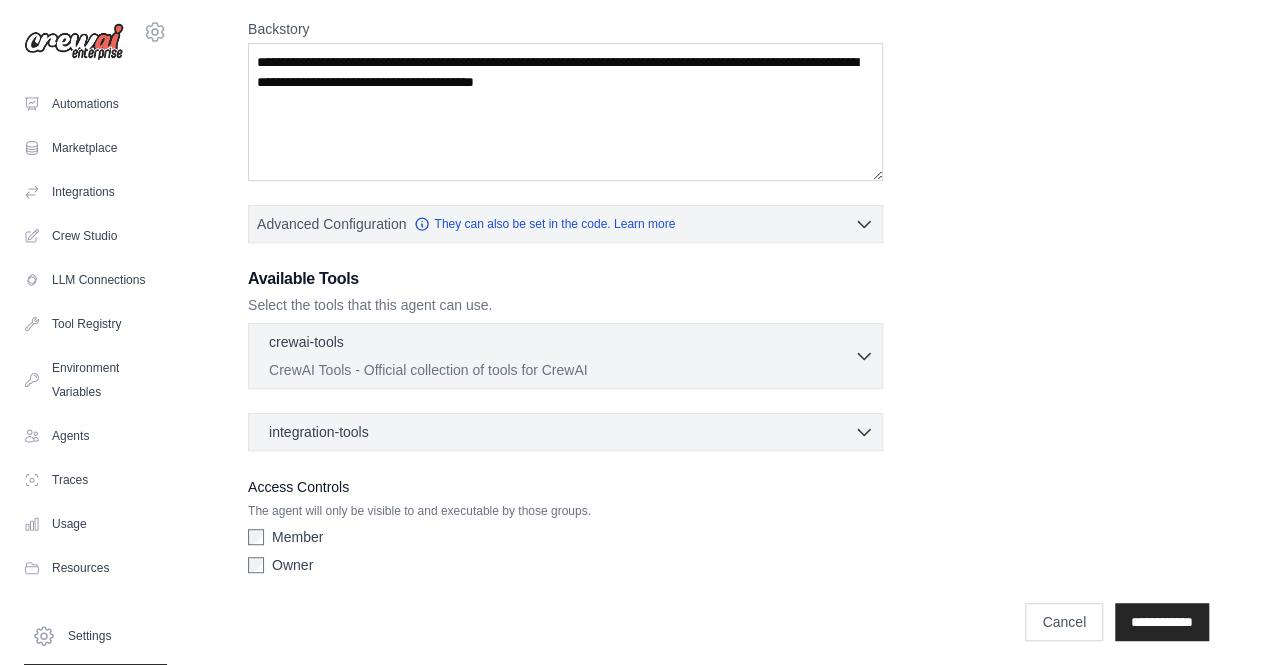 scroll, scrollTop: 312, scrollLeft: 0, axis: vertical 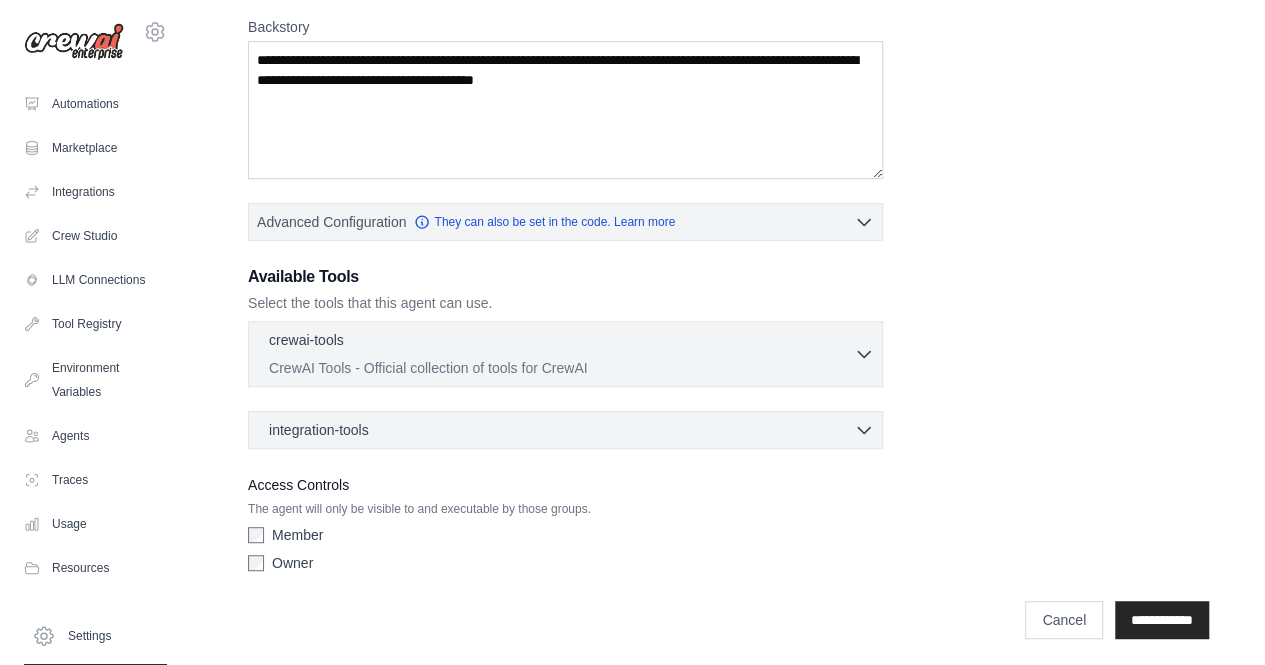 click 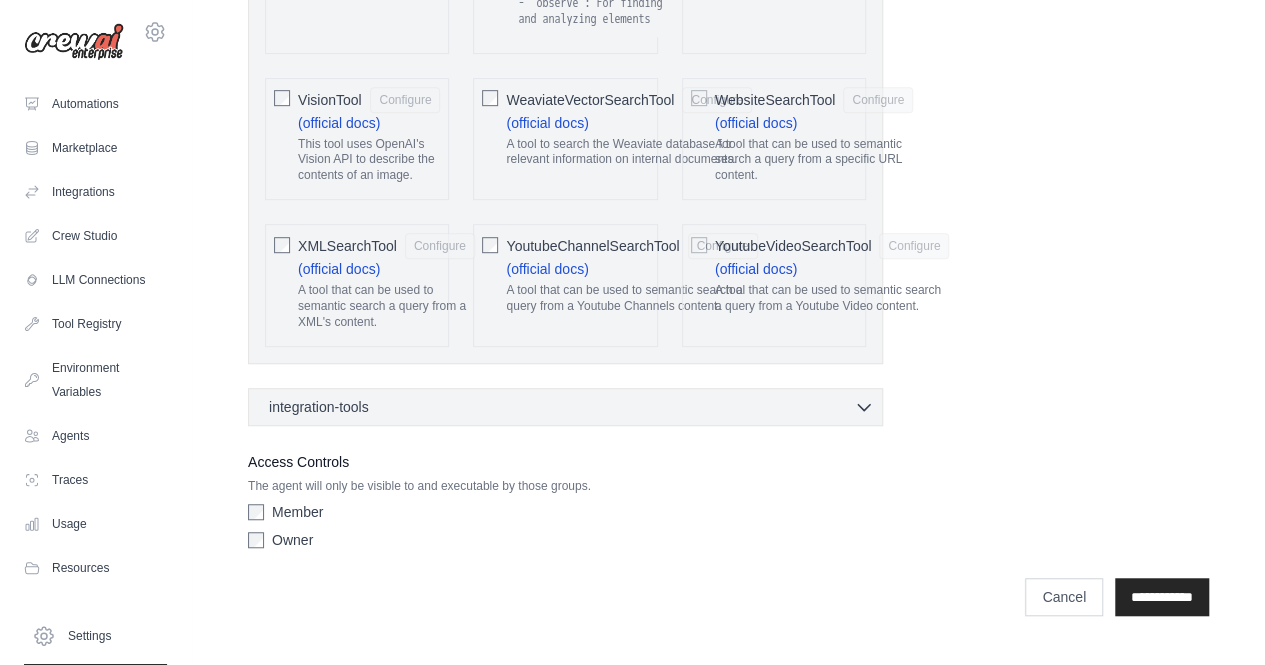 scroll, scrollTop: 4310, scrollLeft: 0, axis: vertical 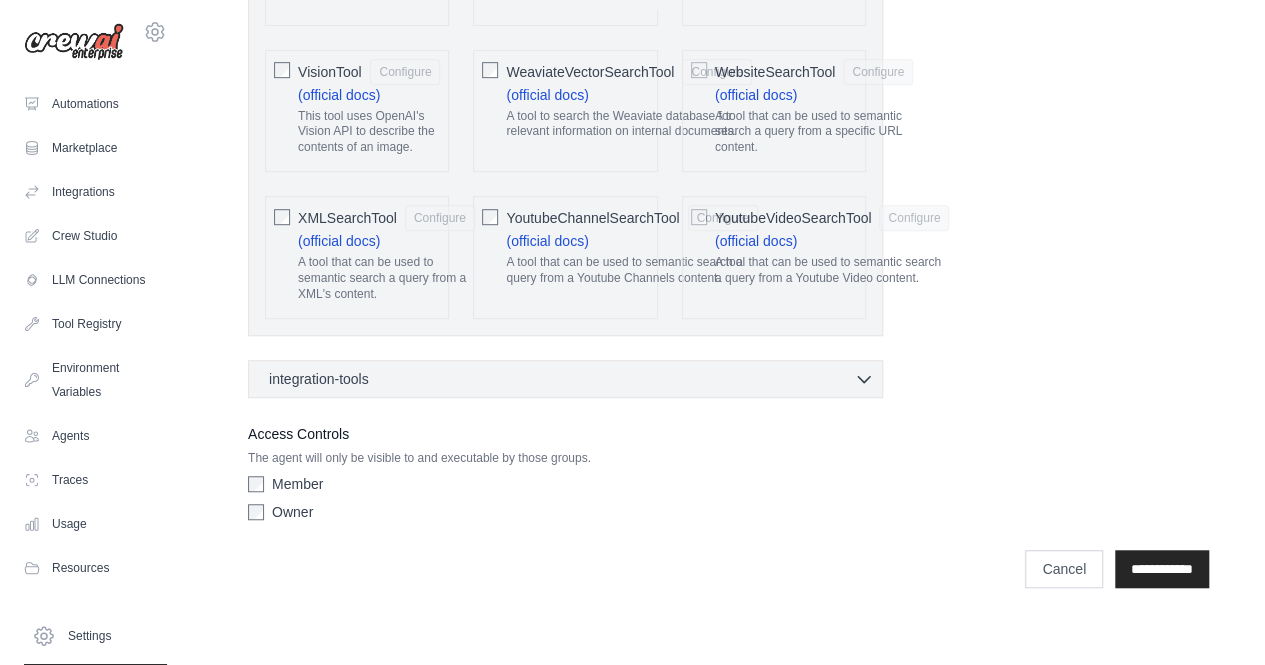 click on "integration-tools
0 selected" at bounding box center (571, 379) 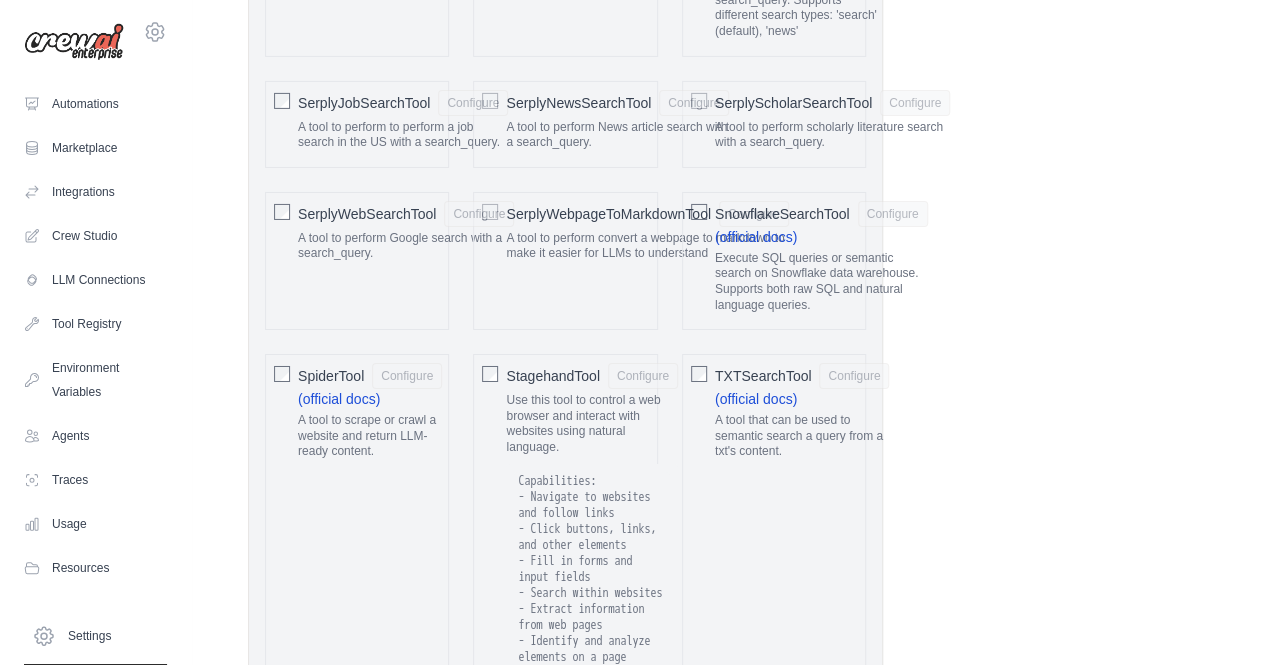 scroll, scrollTop: 3310, scrollLeft: 0, axis: vertical 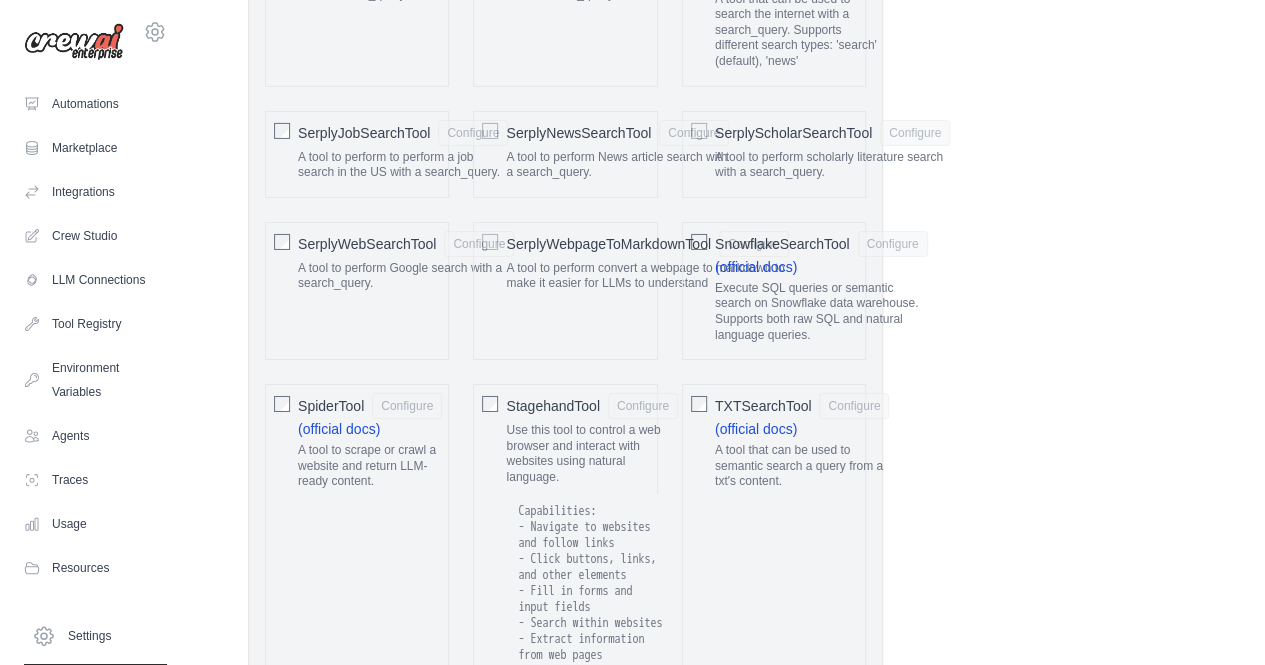 click on "Role
Goal
Backstory
Advanced Configuration
They can also be set in the code. Learn more
Enable reasoning" at bounding box center (728, -525) 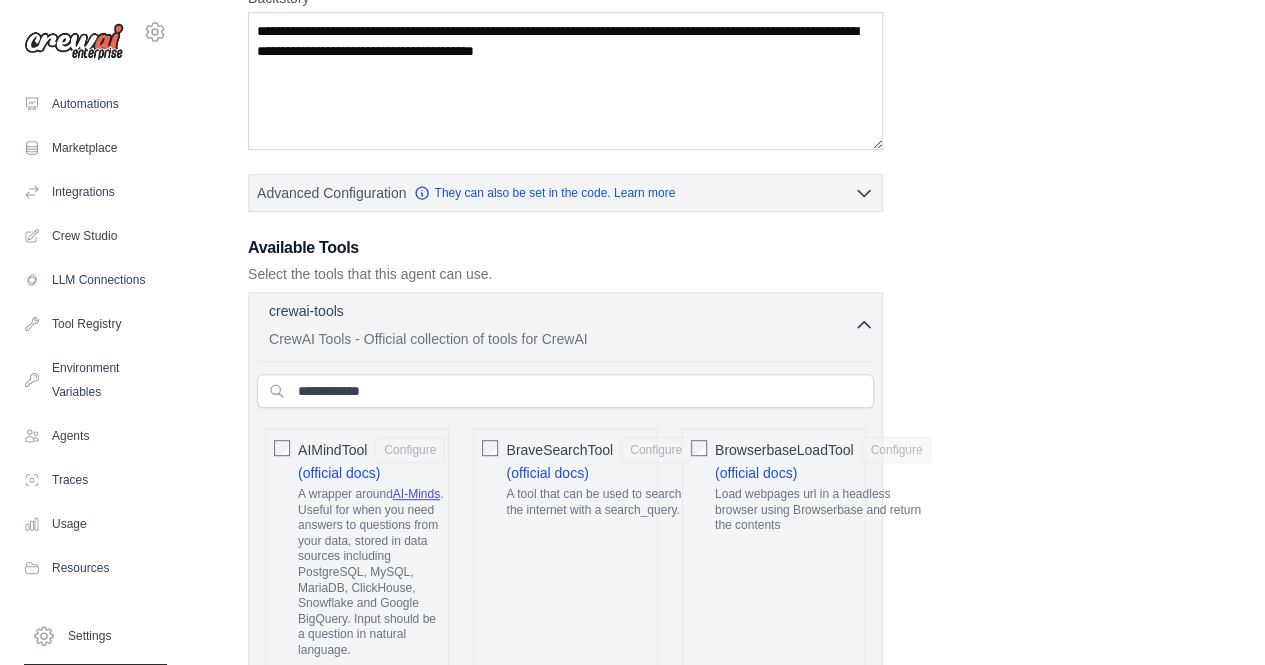scroll, scrollTop: 0, scrollLeft: 0, axis: both 